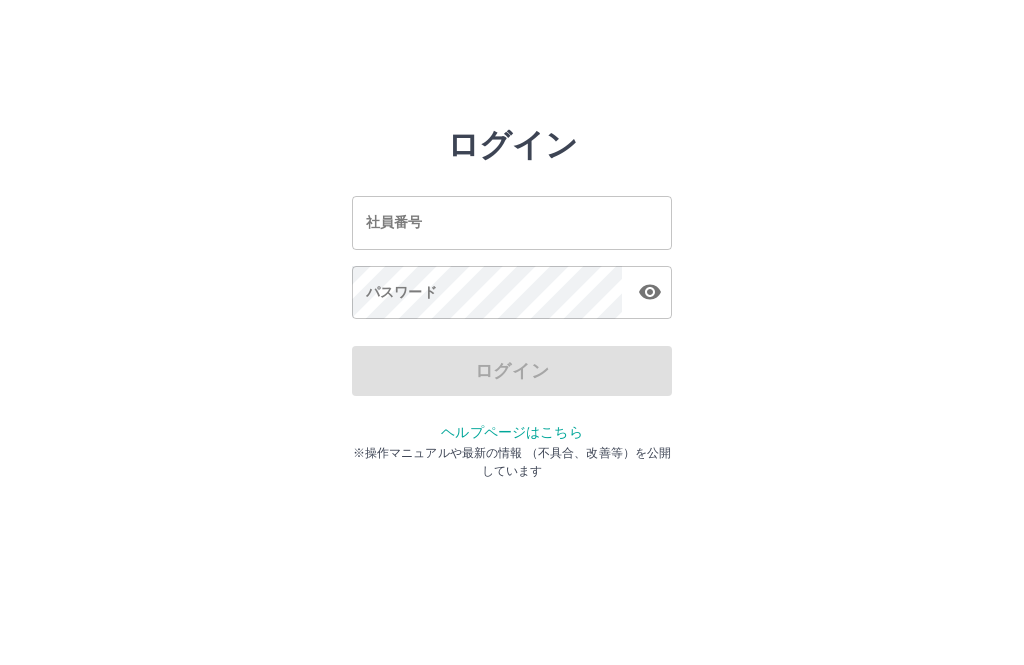 click on "社員番号" at bounding box center (512, 222) 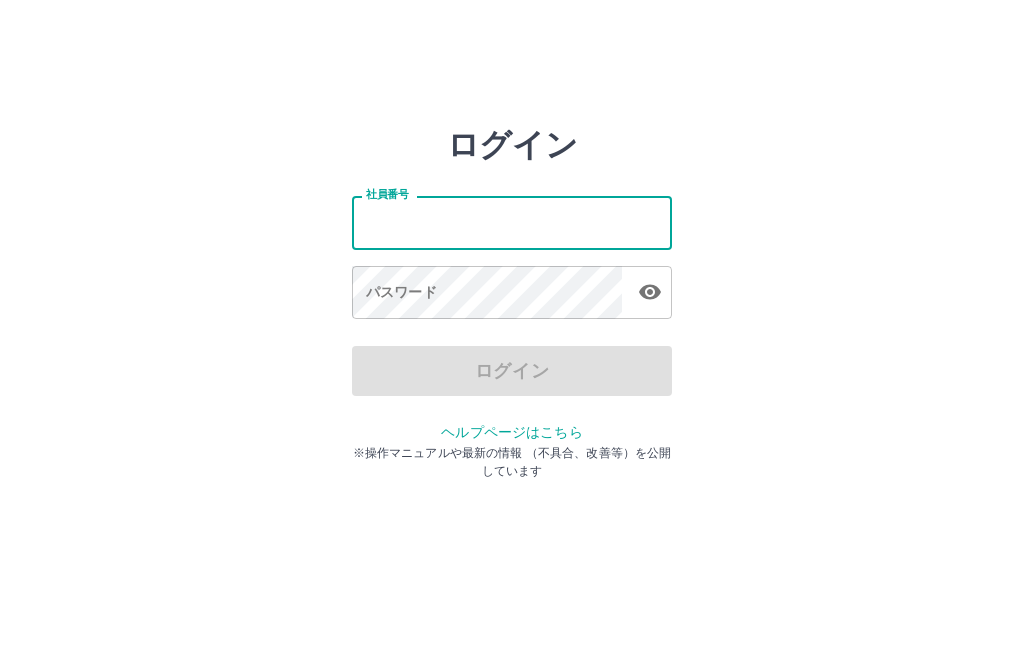 scroll, scrollTop: 0, scrollLeft: 0, axis: both 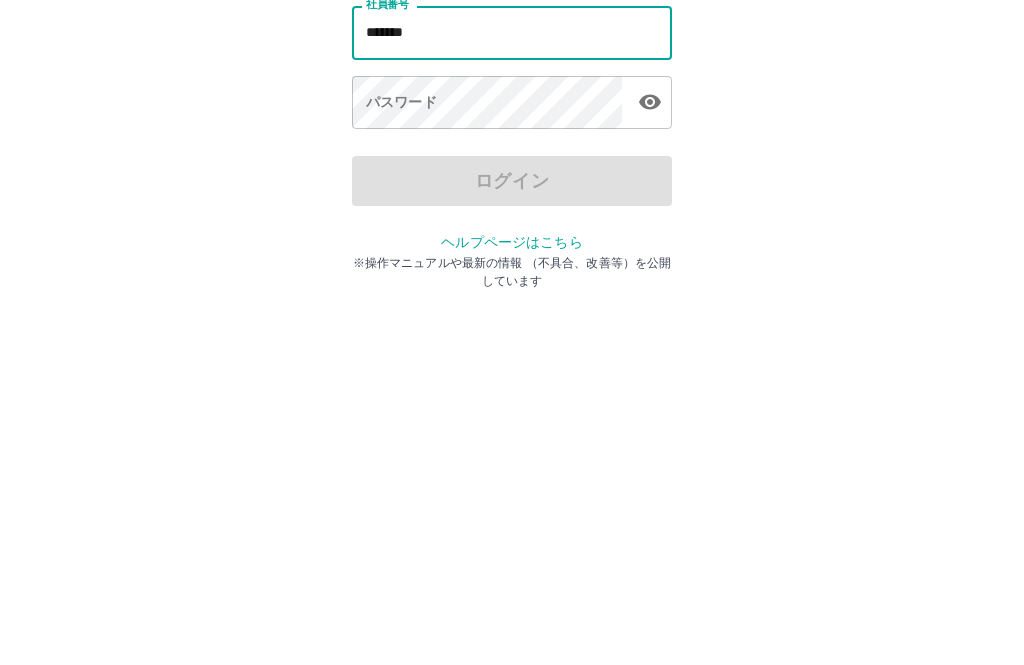type on "*******" 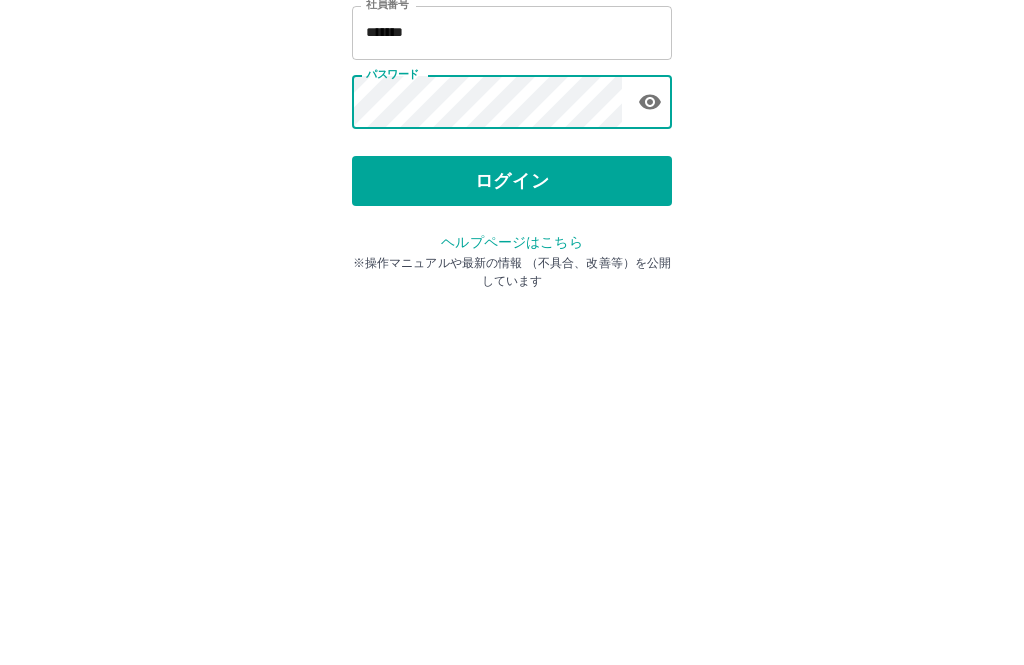 click on "ログイン" at bounding box center (512, 371) 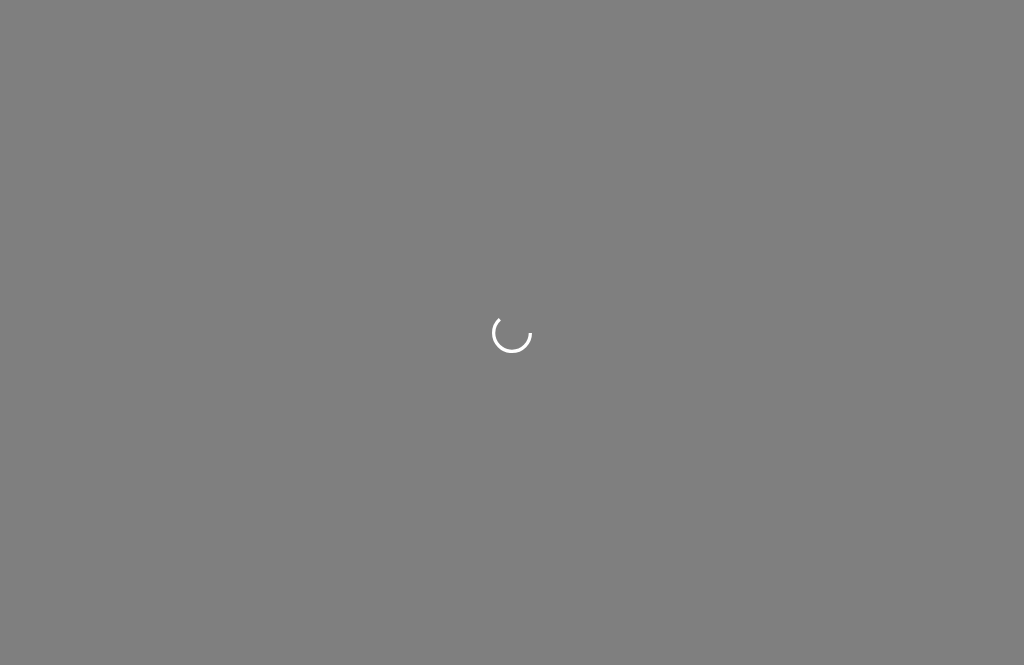 scroll, scrollTop: 0, scrollLeft: 0, axis: both 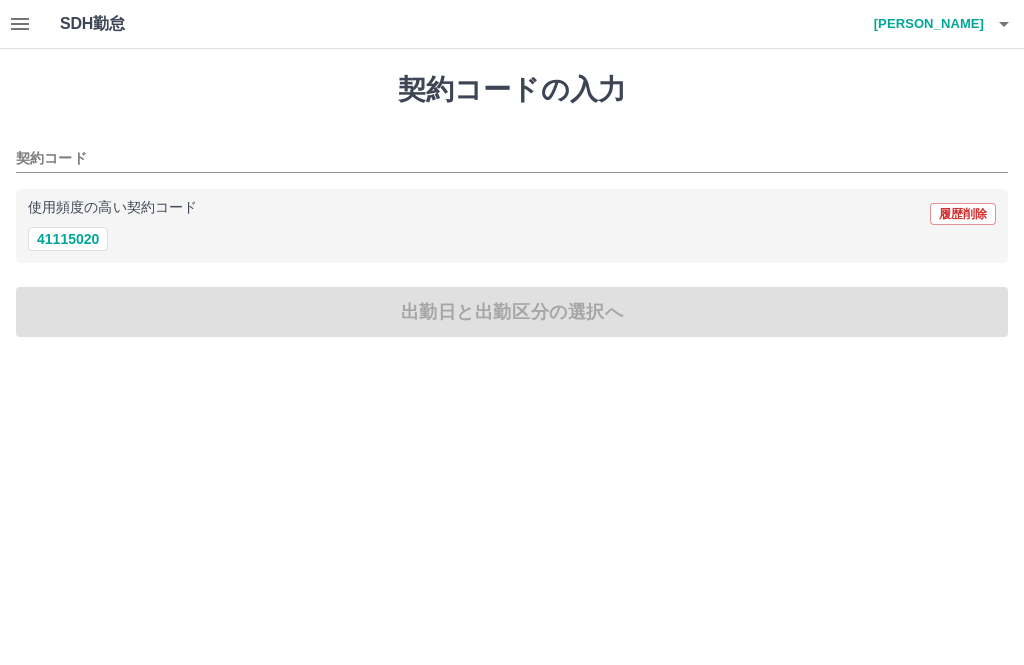 click on "41115020" at bounding box center [68, 239] 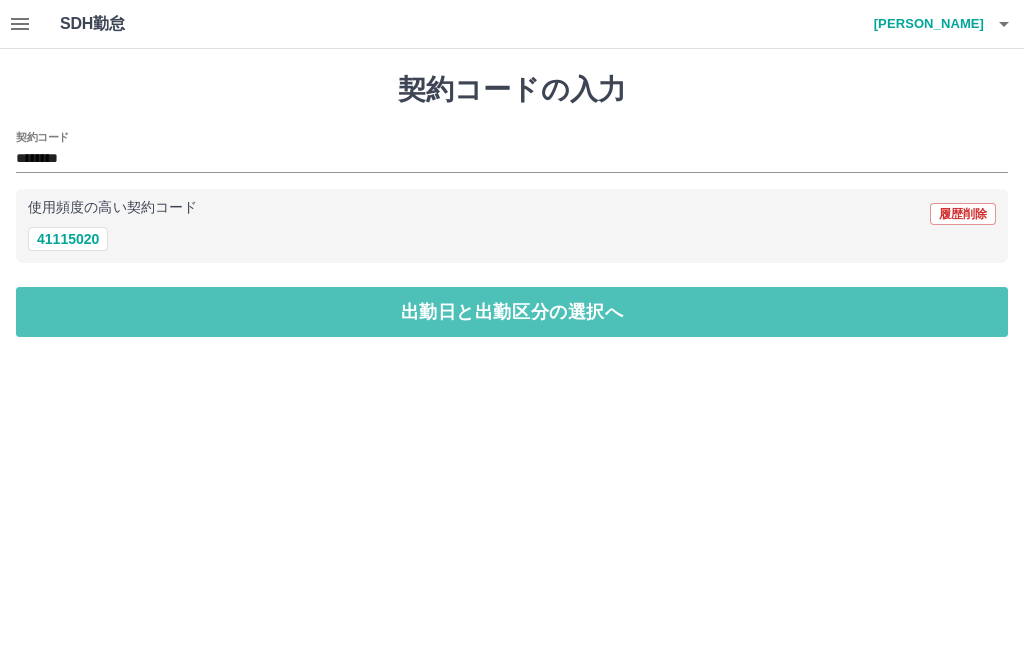 click on "出勤日と出勤区分の選択へ" at bounding box center [512, 312] 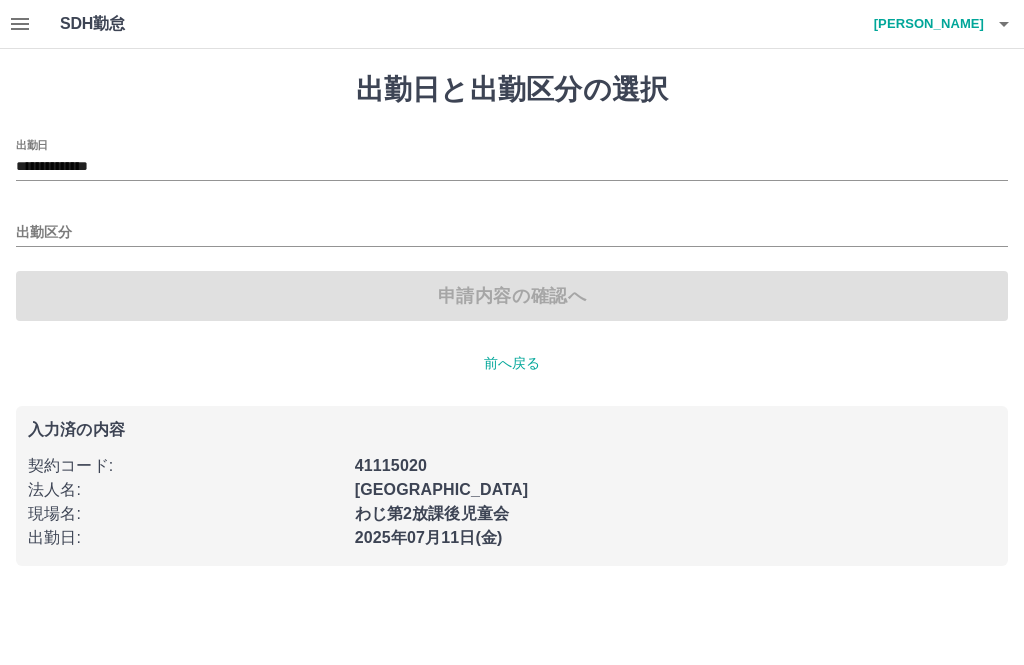 click on "出勤区分" at bounding box center (512, 233) 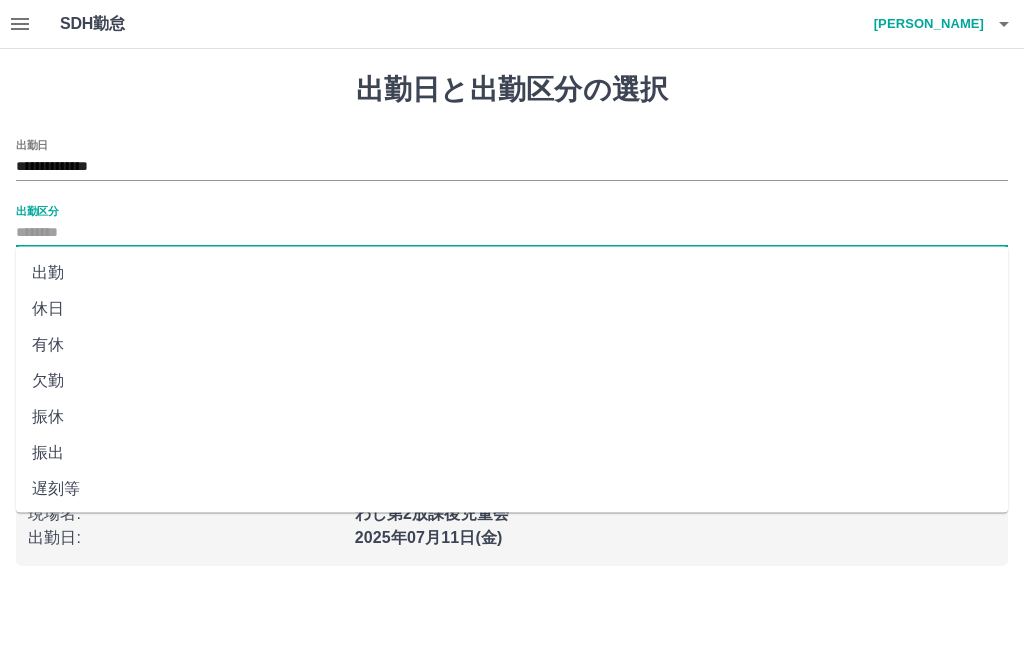 click on "出勤" at bounding box center [512, 273] 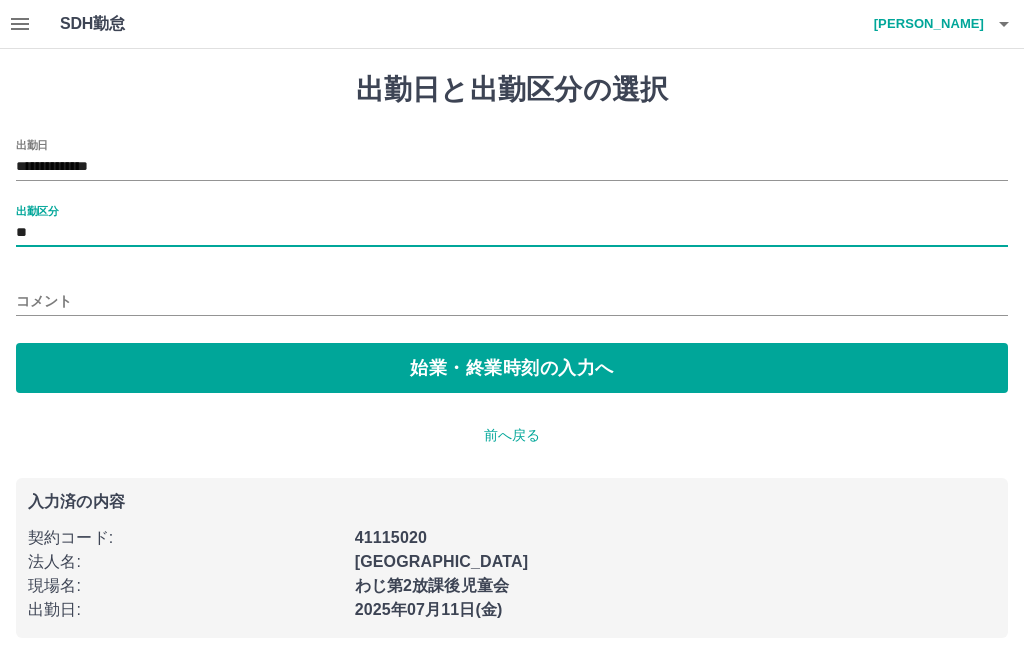 click on "始業・終業時刻の入力へ" at bounding box center [512, 368] 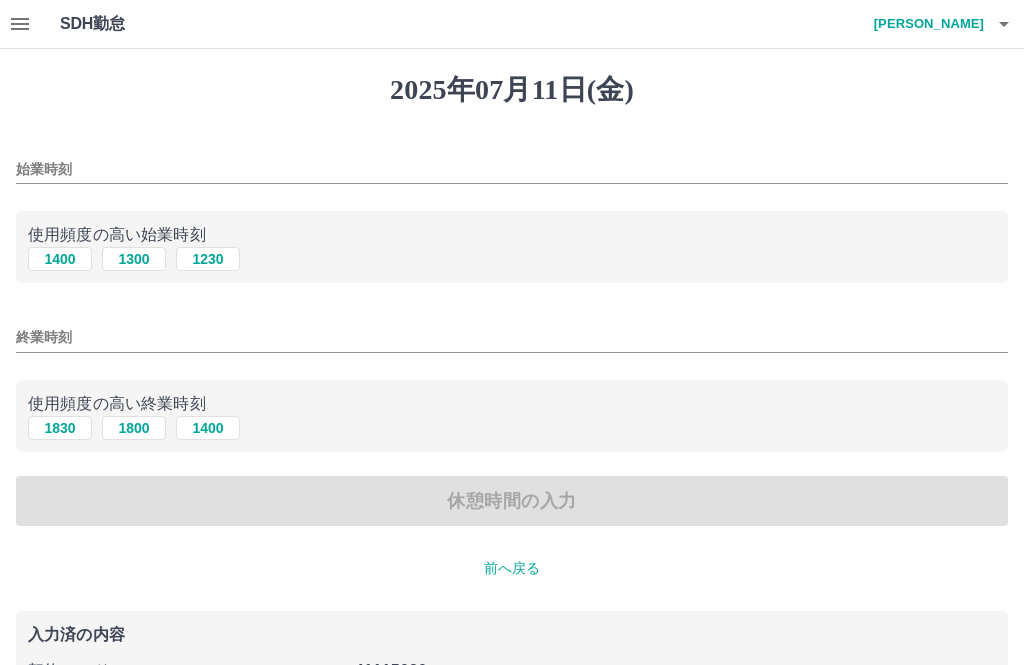 click on "1230" at bounding box center (208, 259) 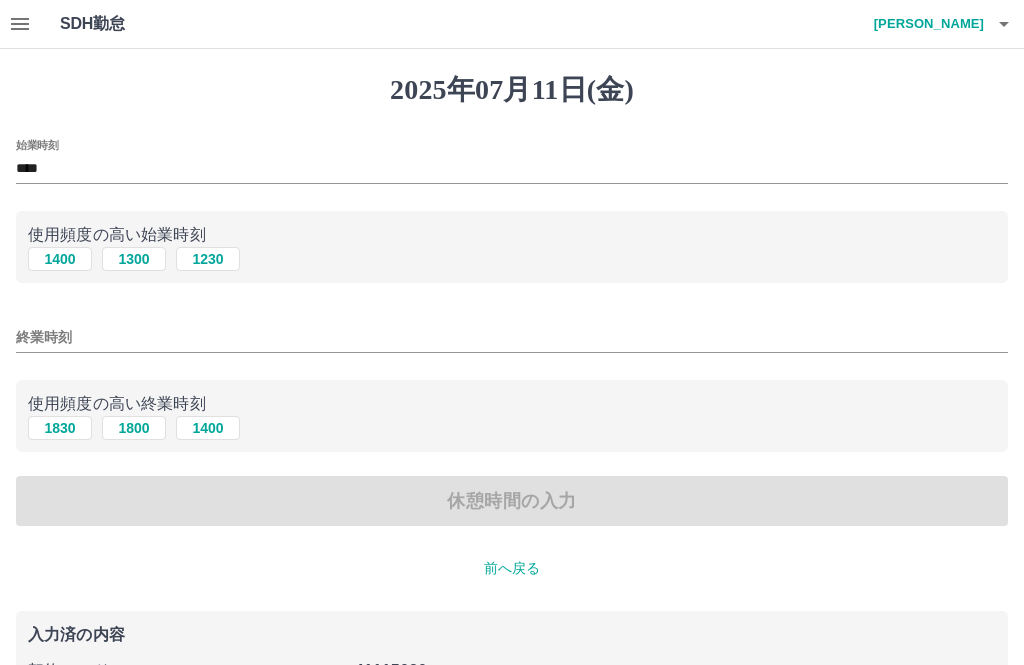 click on "1830" at bounding box center (60, 428) 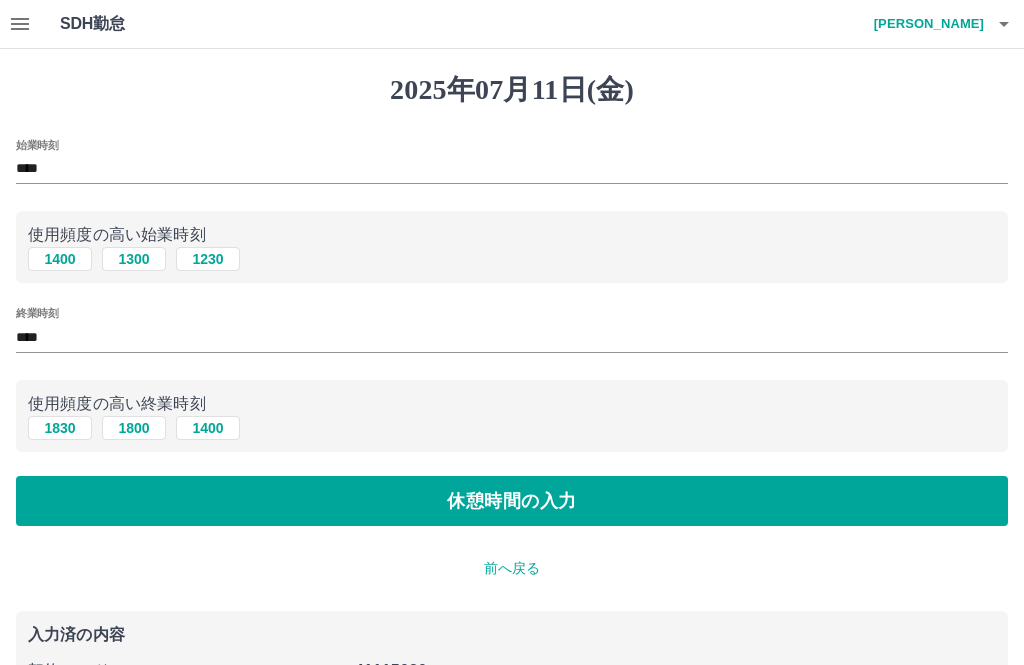 click on "休憩時間の入力" at bounding box center [512, 501] 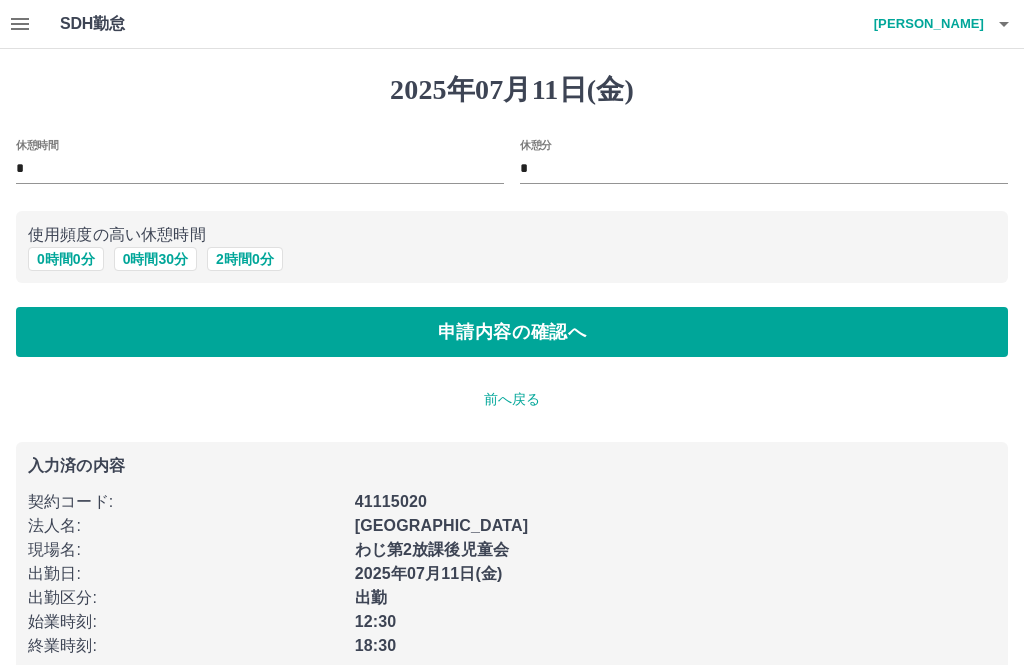 click on "申請内容の確認へ" at bounding box center (512, 332) 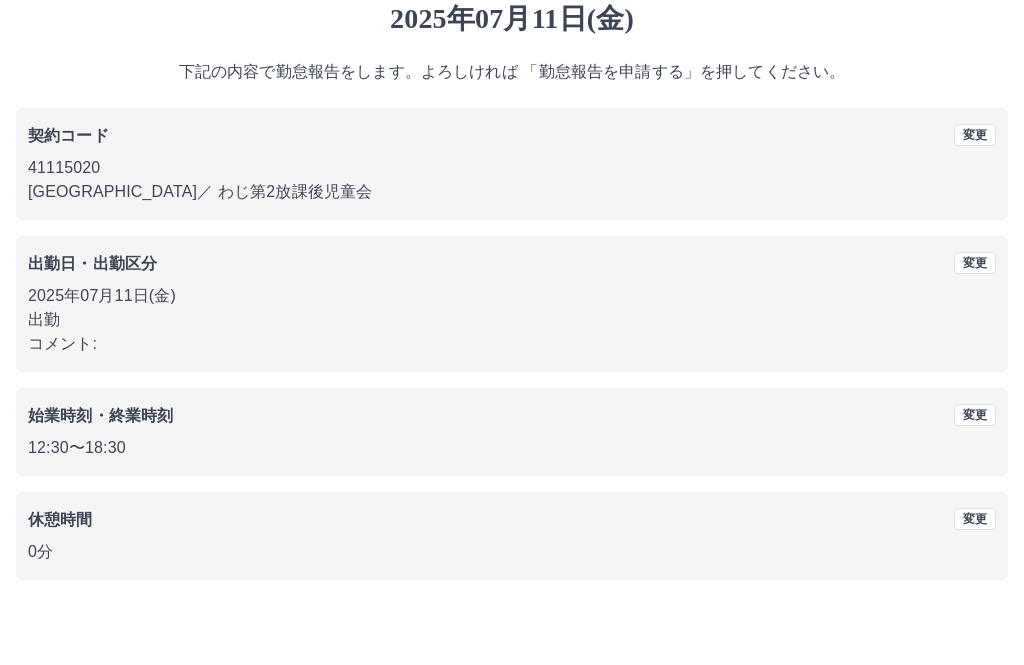 scroll, scrollTop: 19, scrollLeft: 0, axis: vertical 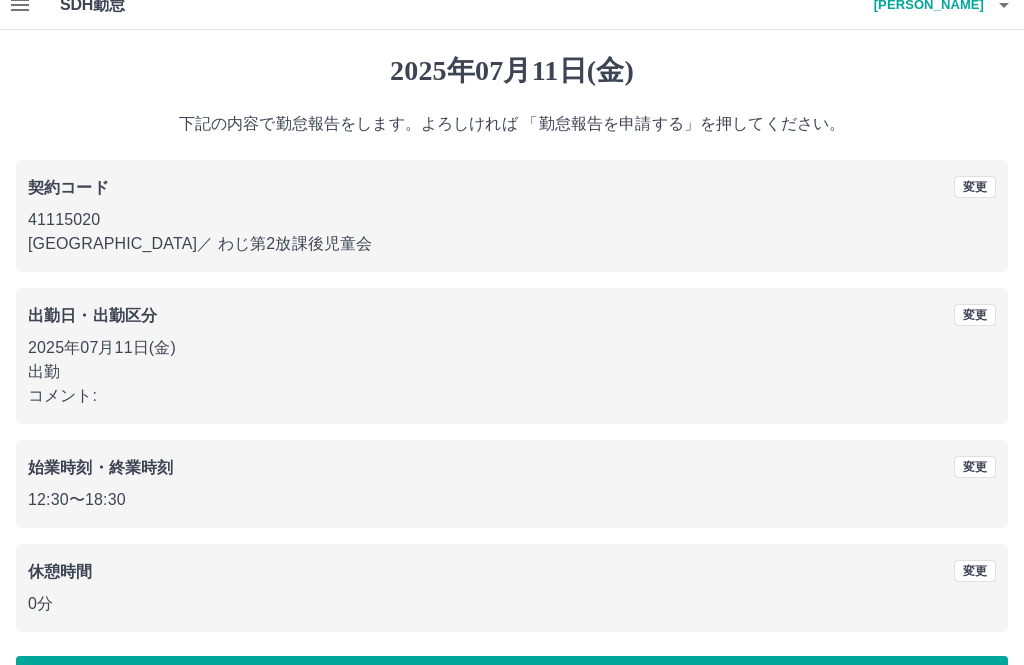 click on "勤怠報告を申請する" at bounding box center (512, 681) 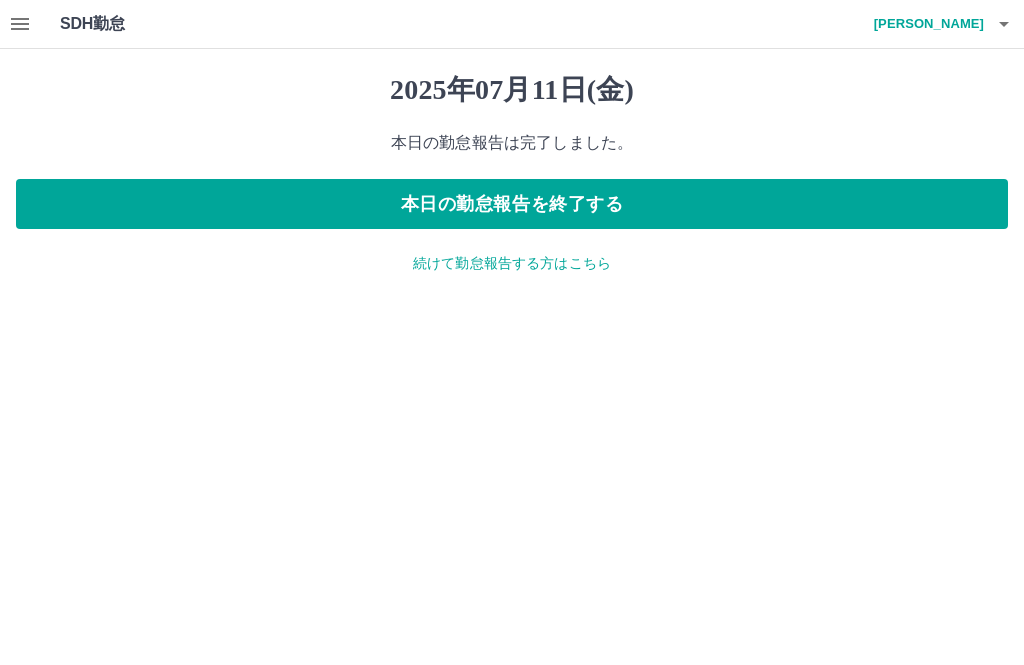 click on "本日の勤怠報告を終了する" at bounding box center (512, 204) 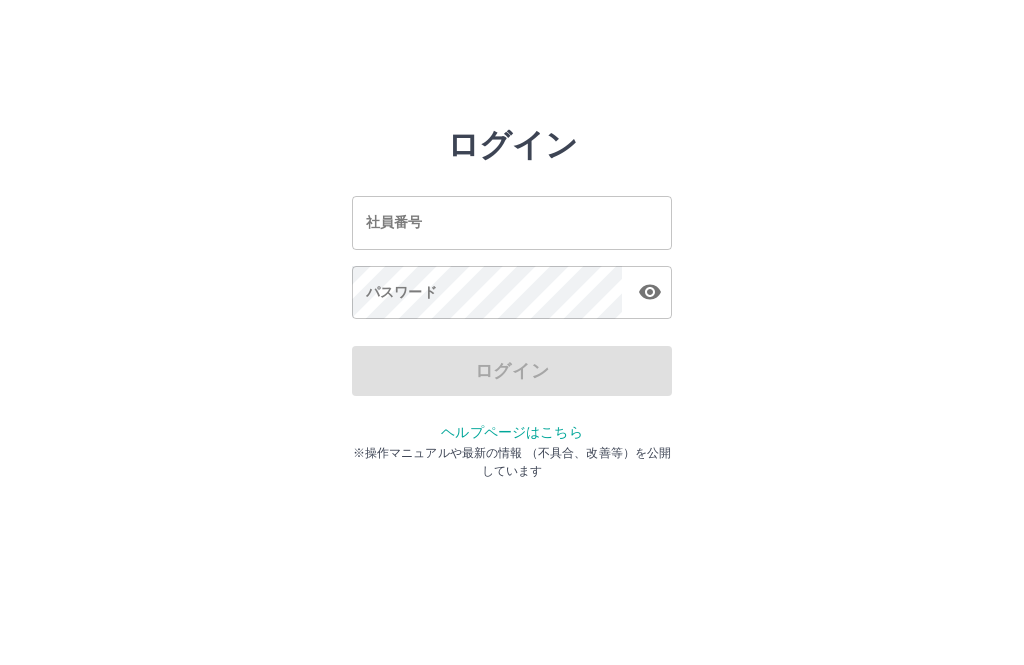 scroll, scrollTop: 0, scrollLeft: 0, axis: both 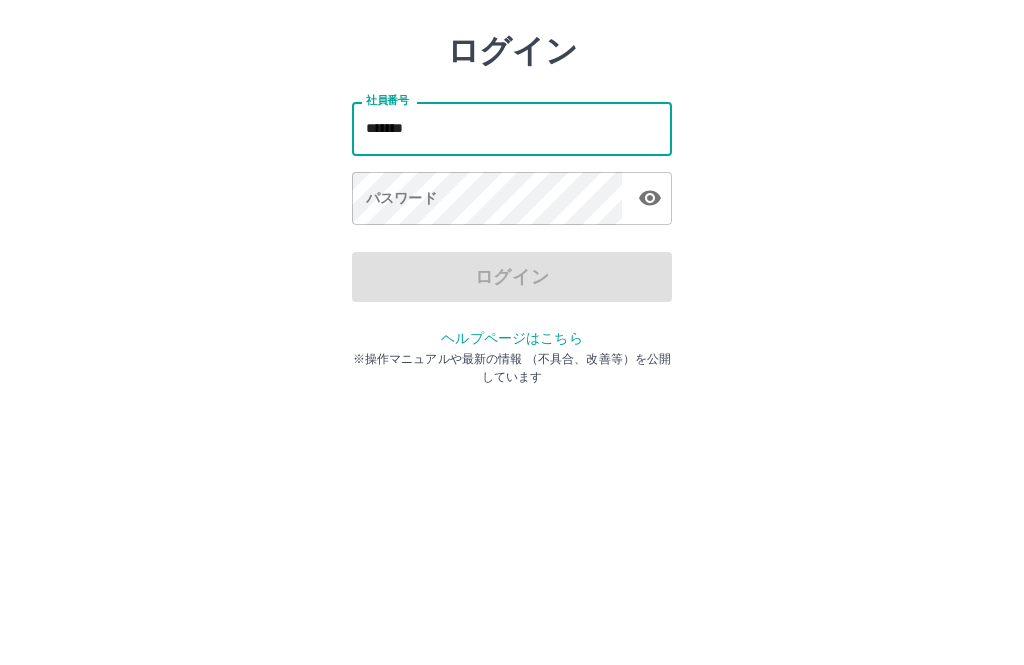 type on "*******" 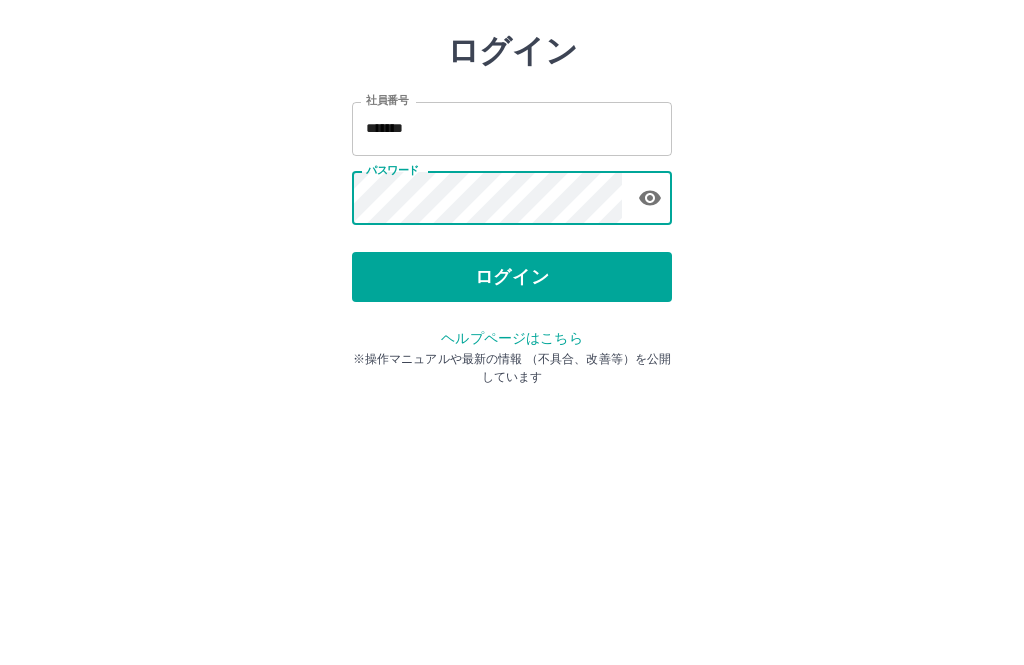 click on "ログイン 社員番号 ******* 社員番号 パスワード パスワード ログイン ヘルプページはこちら ※操作マニュアルや最新の情報 （不具合、改善等）を公開しています" at bounding box center (512, 286) 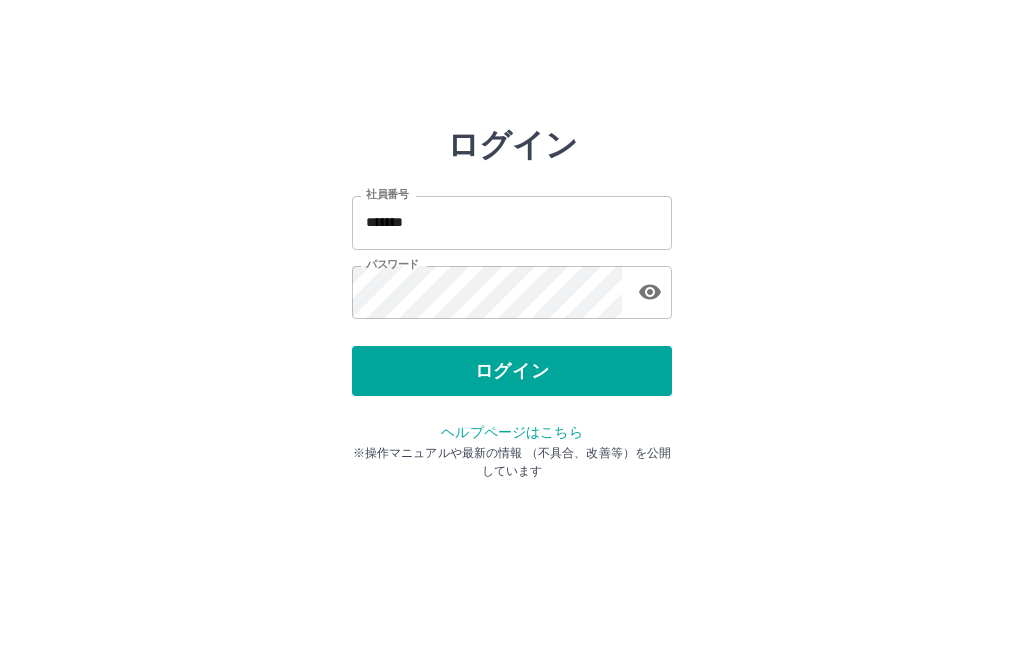 click on "ログイン" at bounding box center [512, 371] 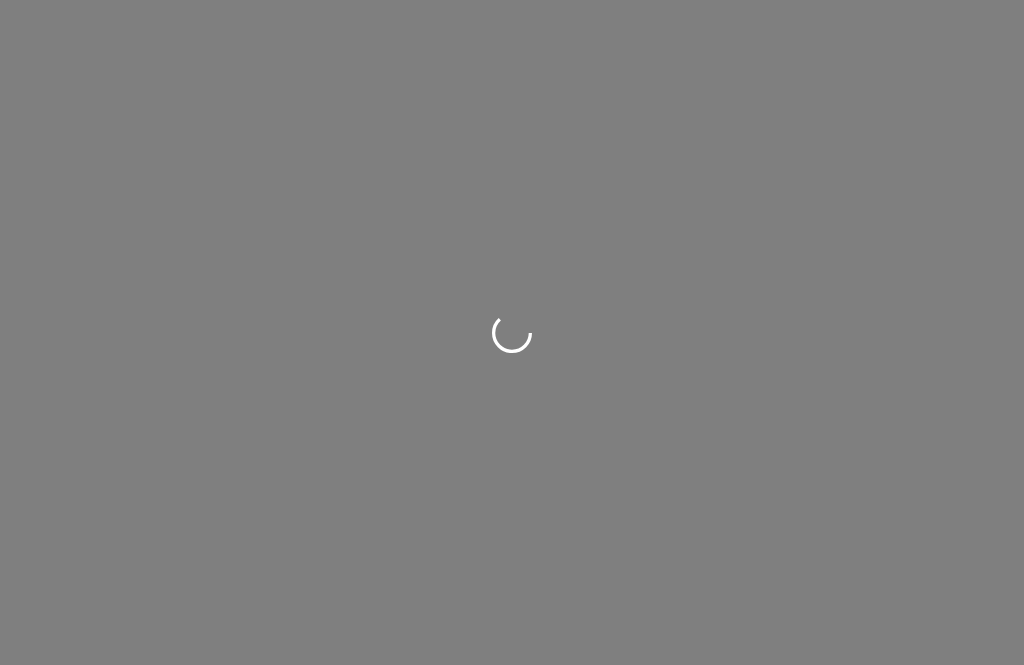 scroll, scrollTop: 0, scrollLeft: 0, axis: both 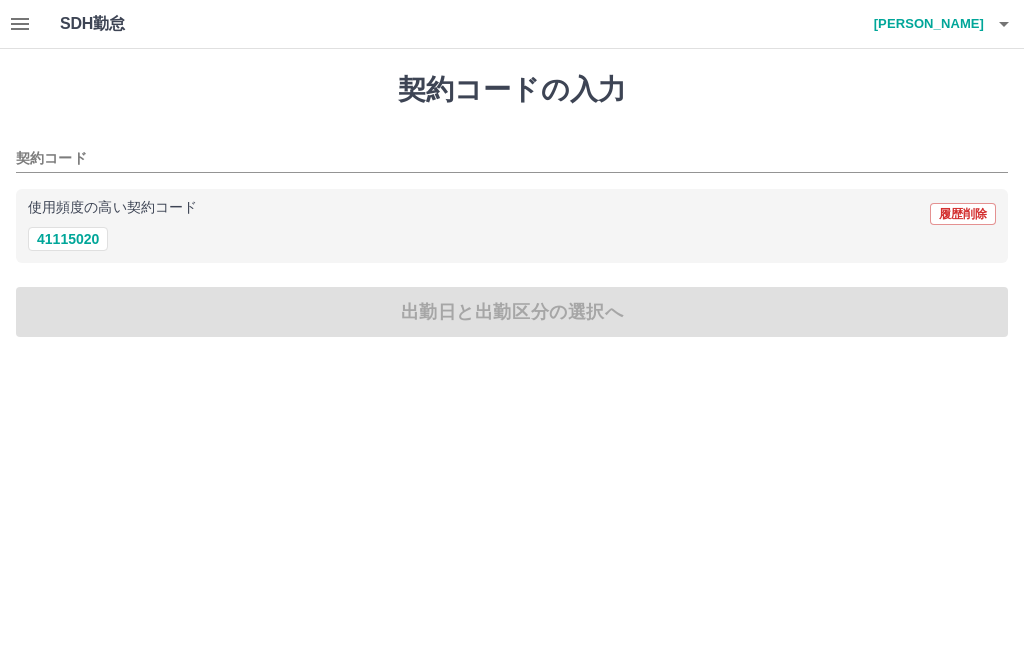 click on "41115020" at bounding box center [68, 239] 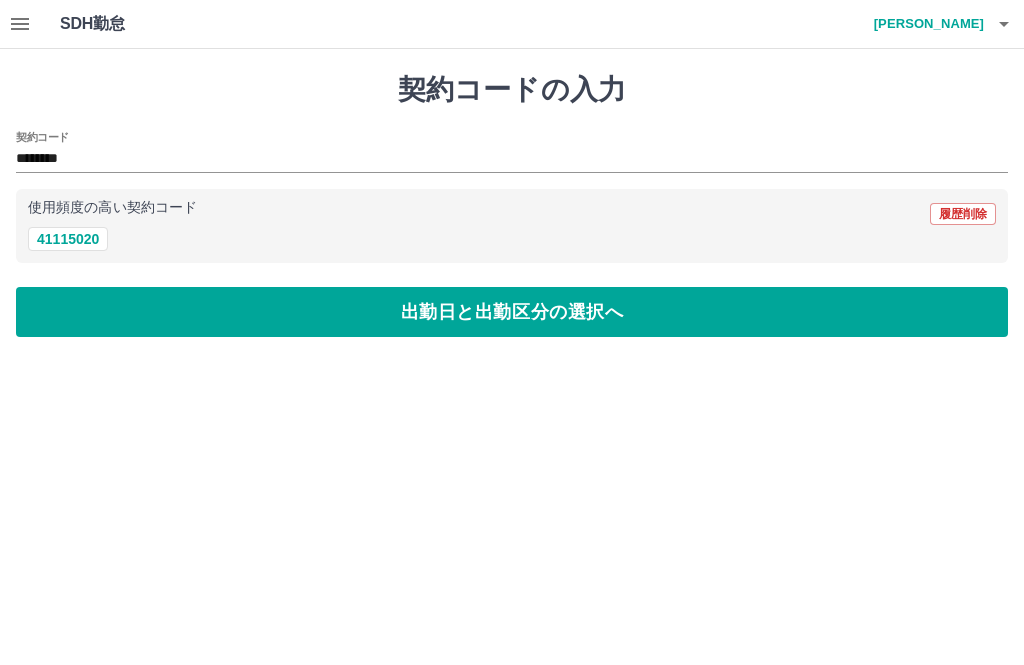 click on "出勤日と出勤区分の選択へ" at bounding box center [512, 312] 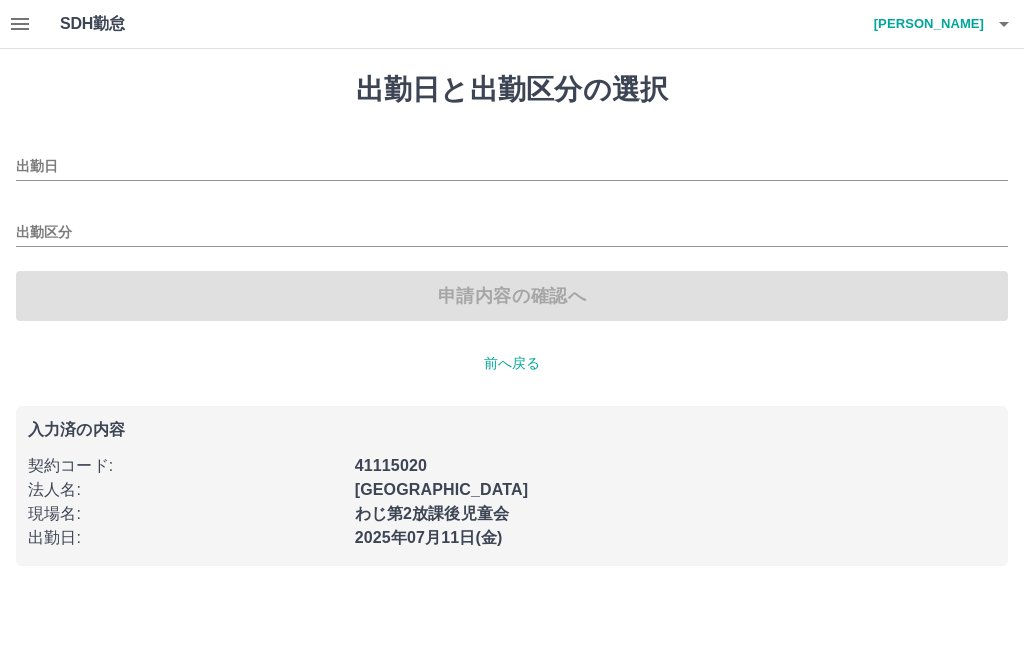type on "**********" 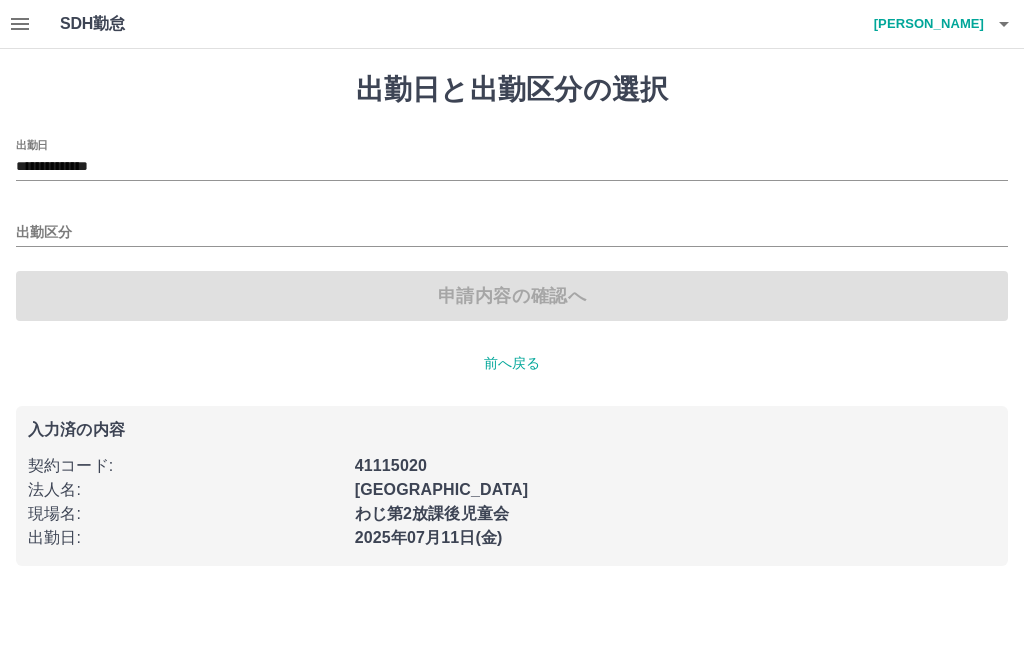 click on "出勤区分" at bounding box center (512, 233) 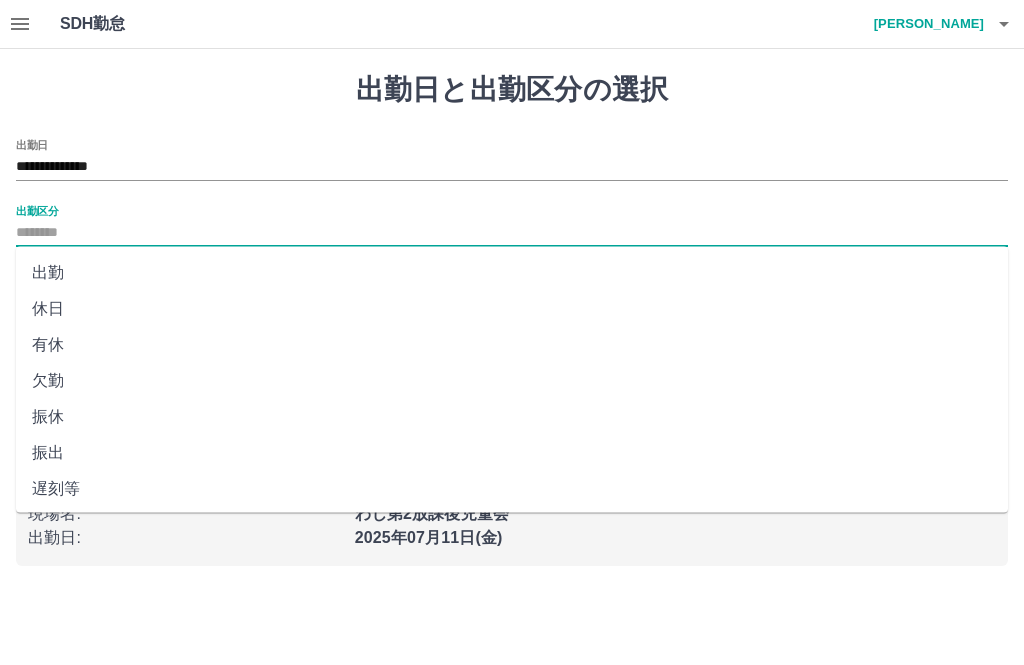 click on "出勤" at bounding box center [512, 273] 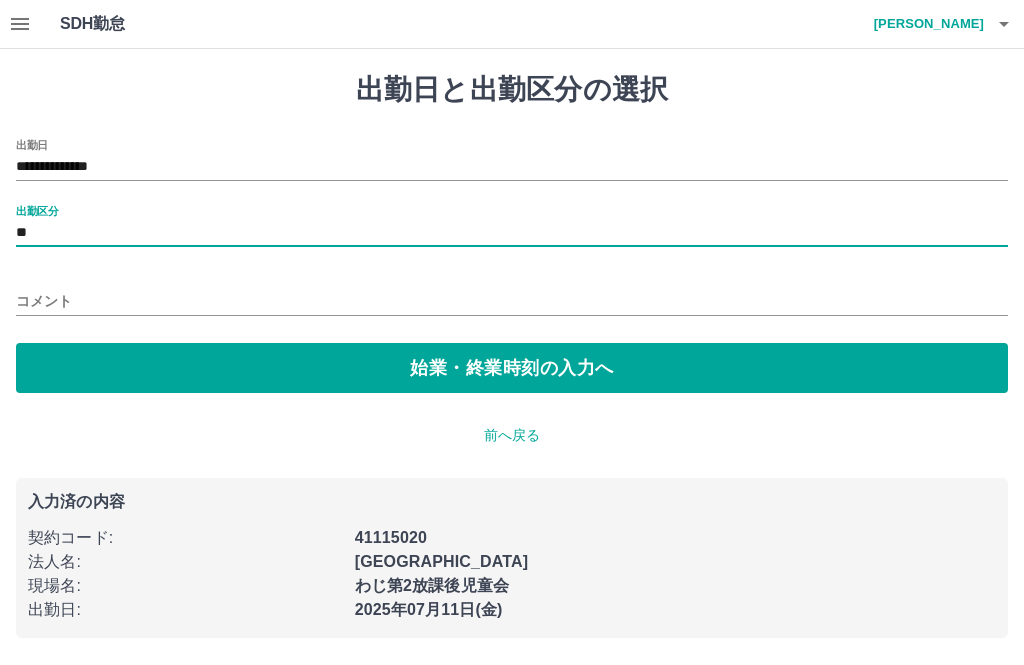 click on "始業・終業時刻の入力へ" at bounding box center (512, 368) 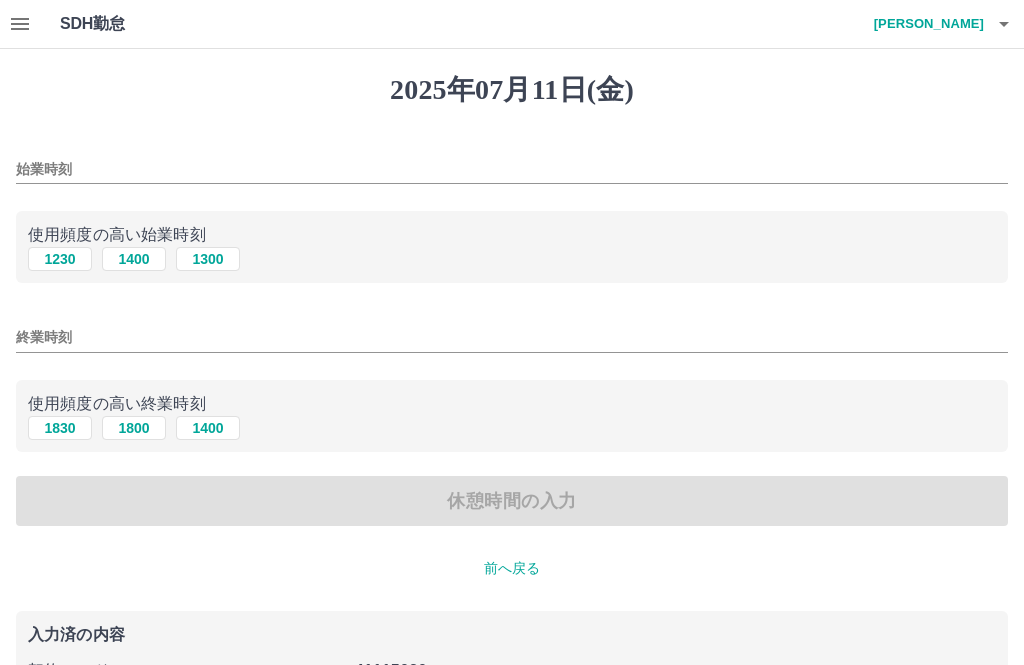 click on "1230" at bounding box center (60, 259) 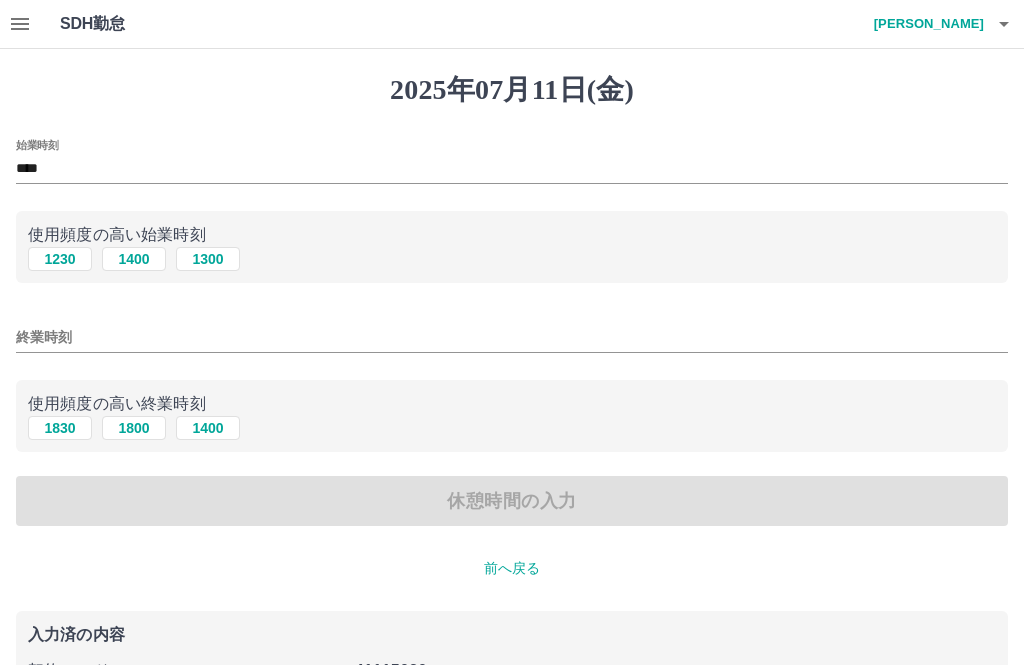 click on "1830" at bounding box center (60, 428) 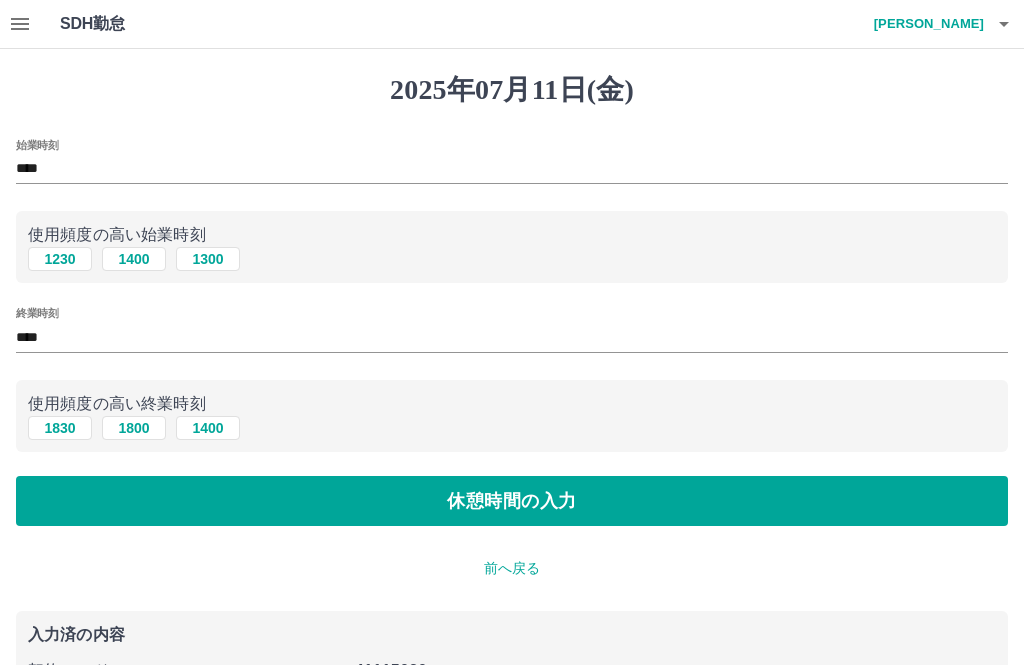 click on "休憩時間の入力" at bounding box center [512, 501] 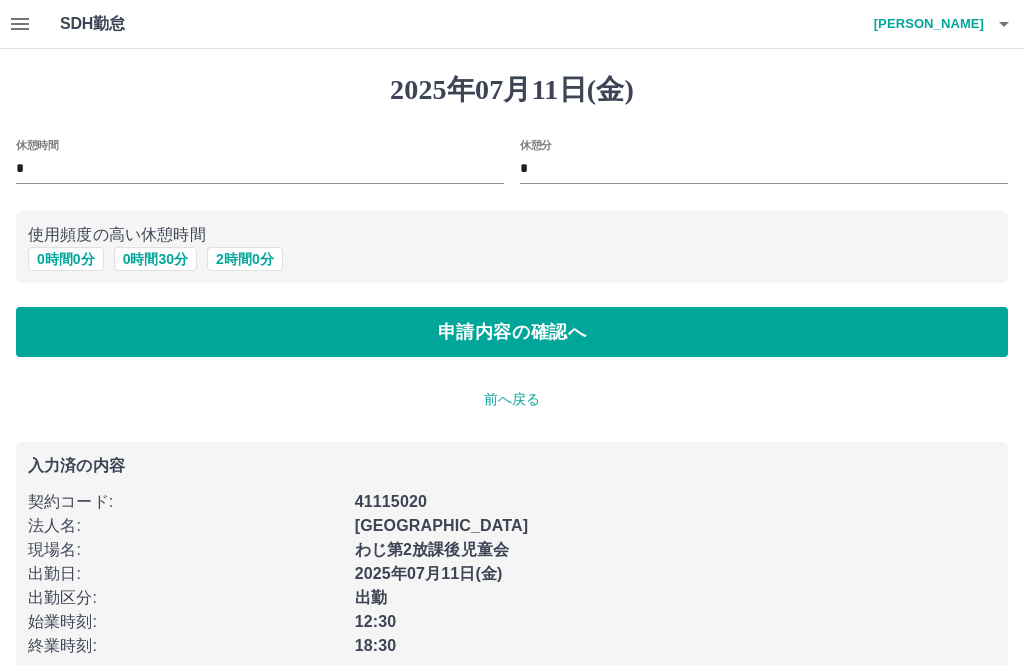 click on "申請内容の確認へ" at bounding box center [512, 332] 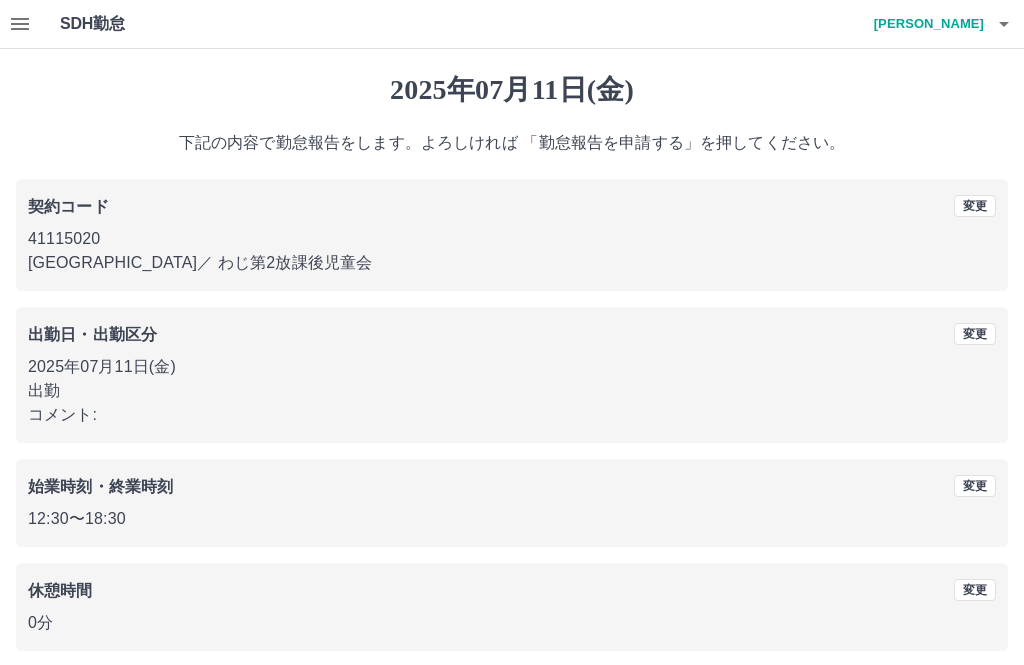 scroll, scrollTop: 19, scrollLeft: 0, axis: vertical 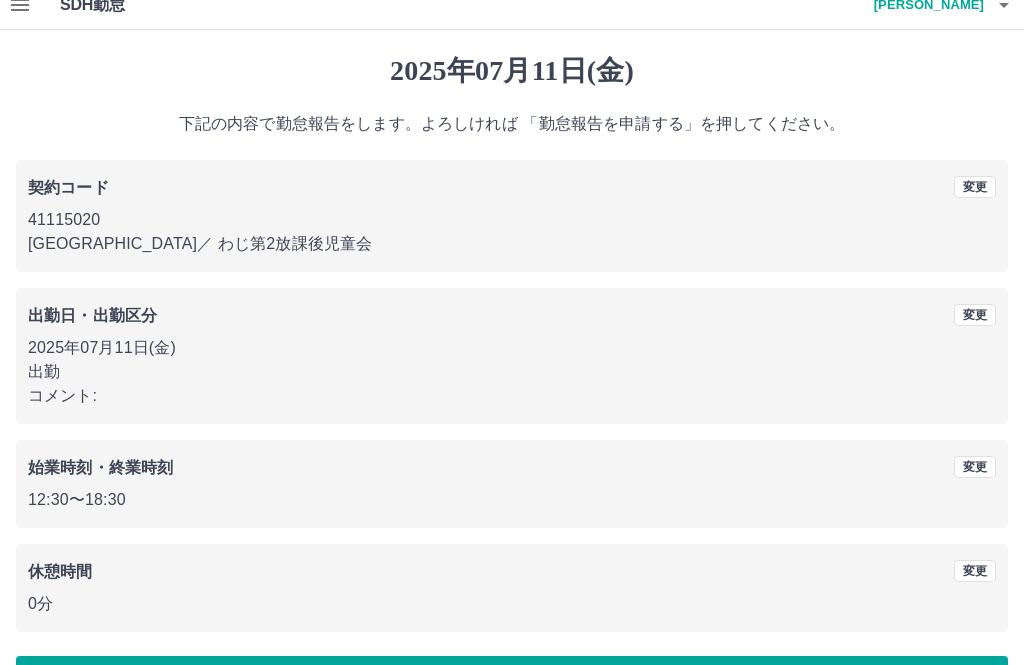 click on "勤怠報告を申請する" at bounding box center (512, 681) 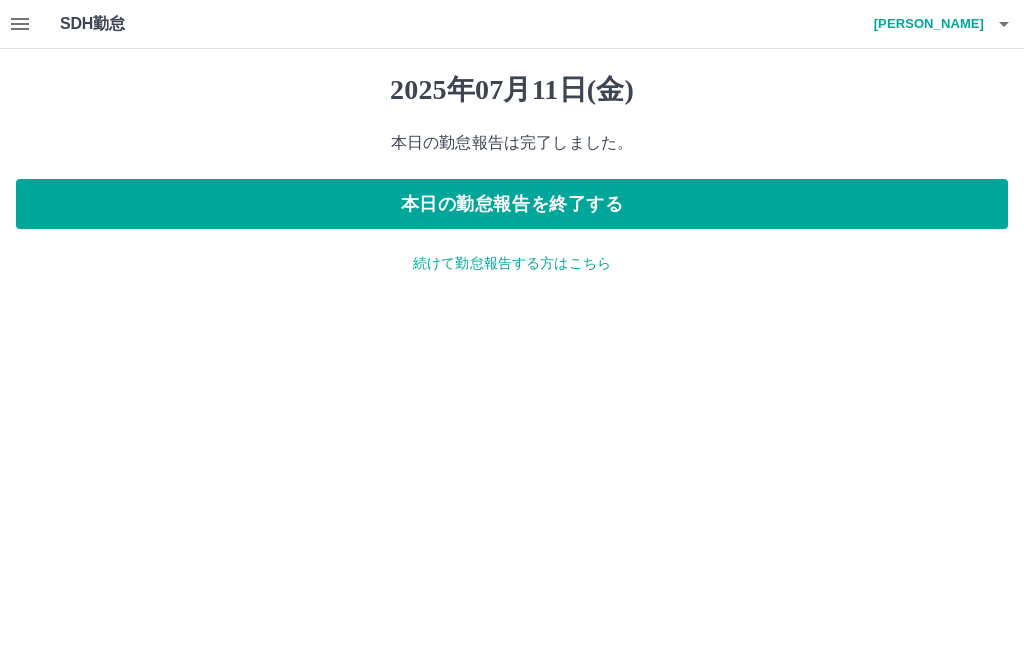 click on "本日の勤怠報告を終了する" at bounding box center (512, 204) 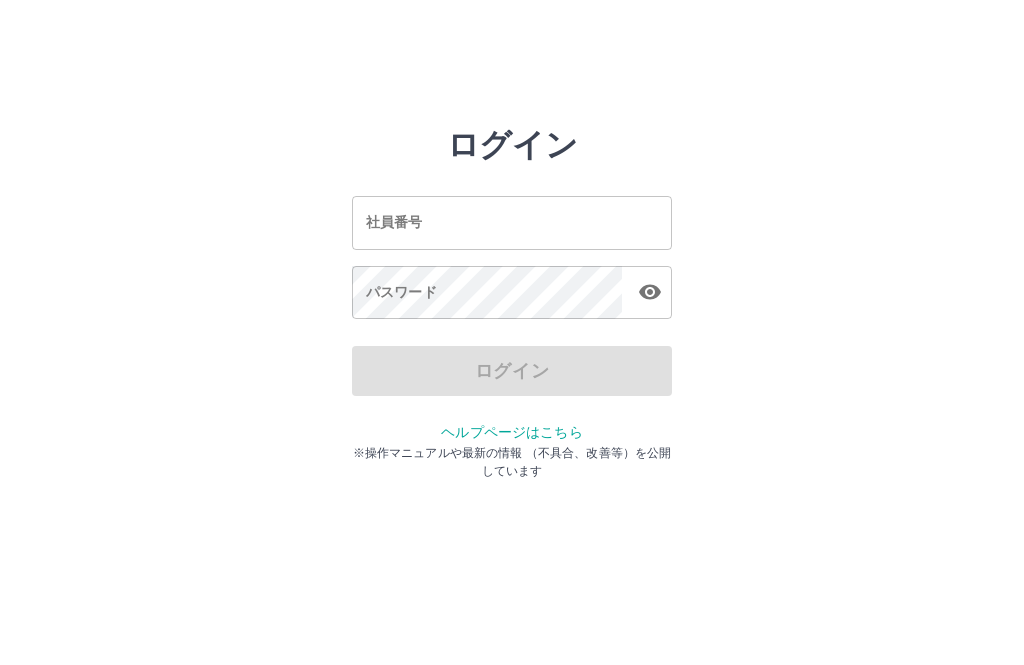 scroll, scrollTop: 0, scrollLeft: 0, axis: both 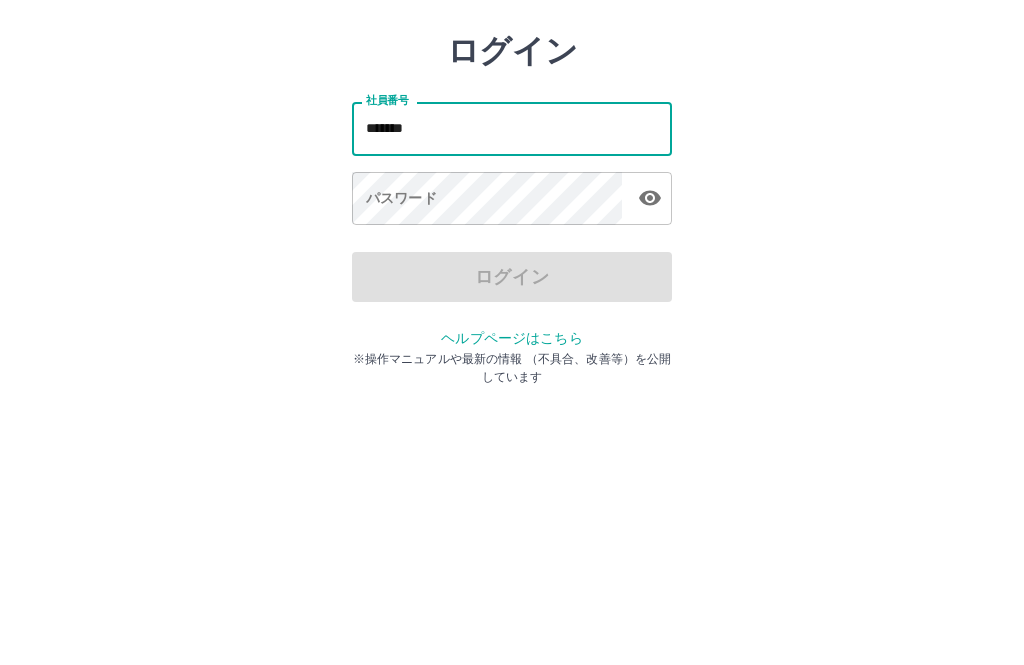 type on "*******" 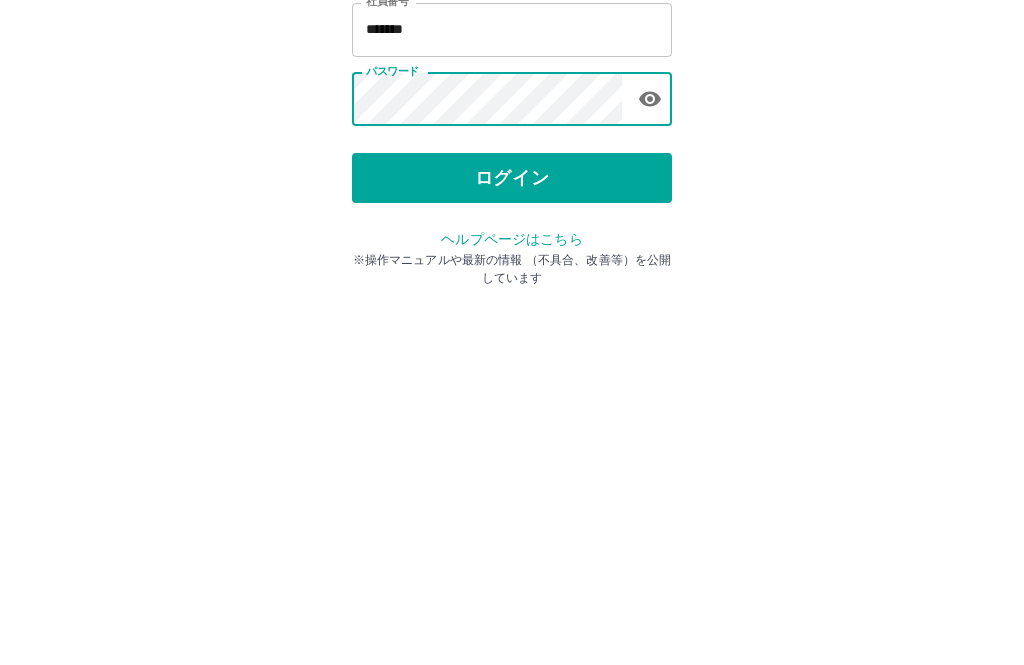 click on "ログイン" at bounding box center (512, 371) 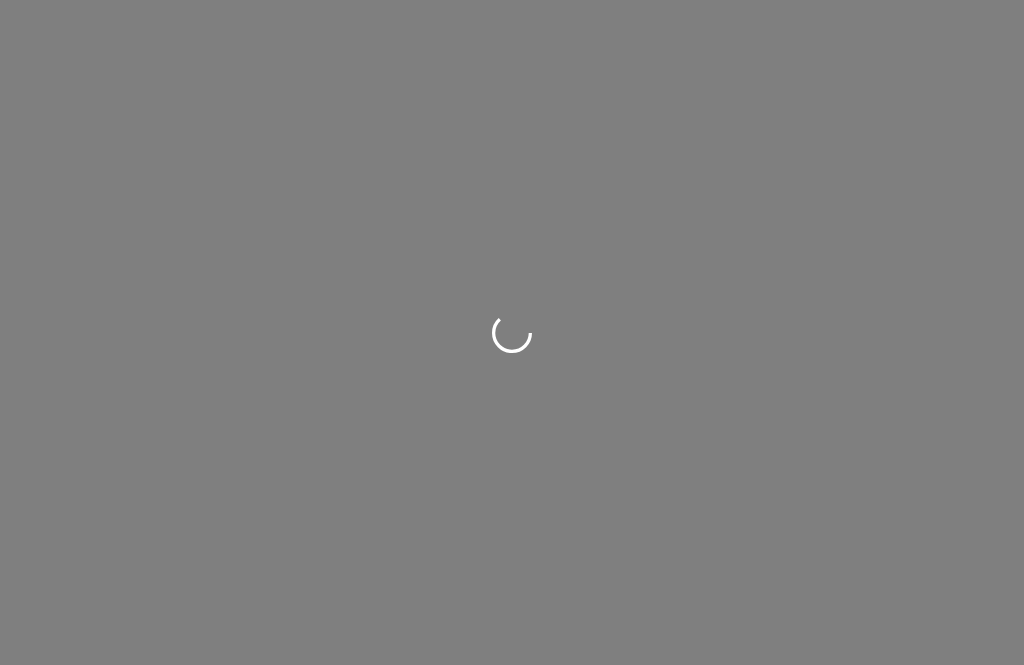 scroll, scrollTop: 0, scrollLeft: 0, axis: both 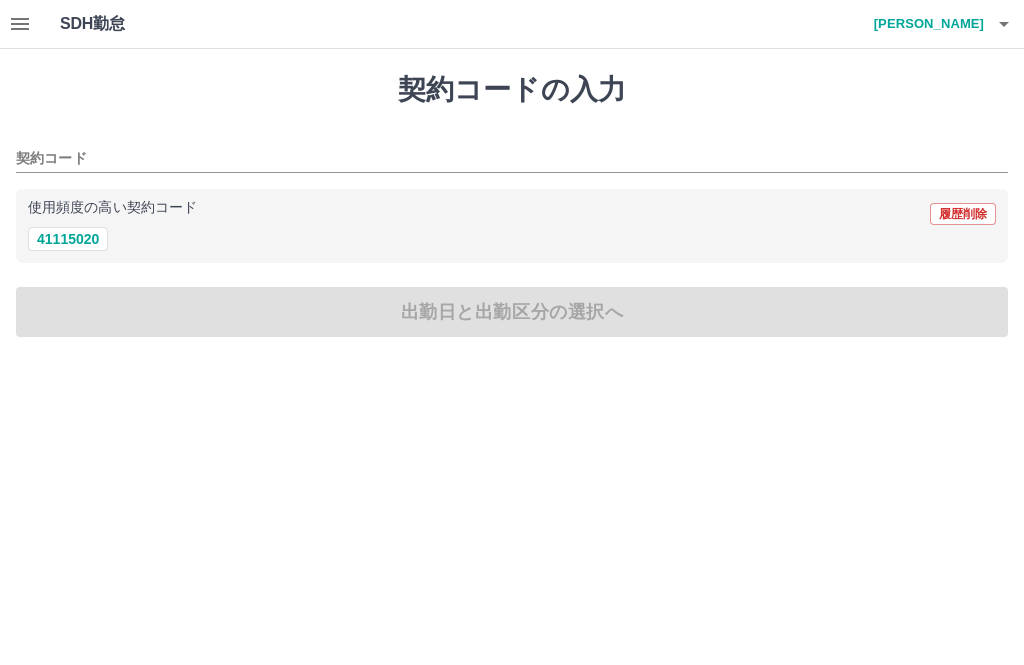 click on "41115020" at bounding box center [68, 239] 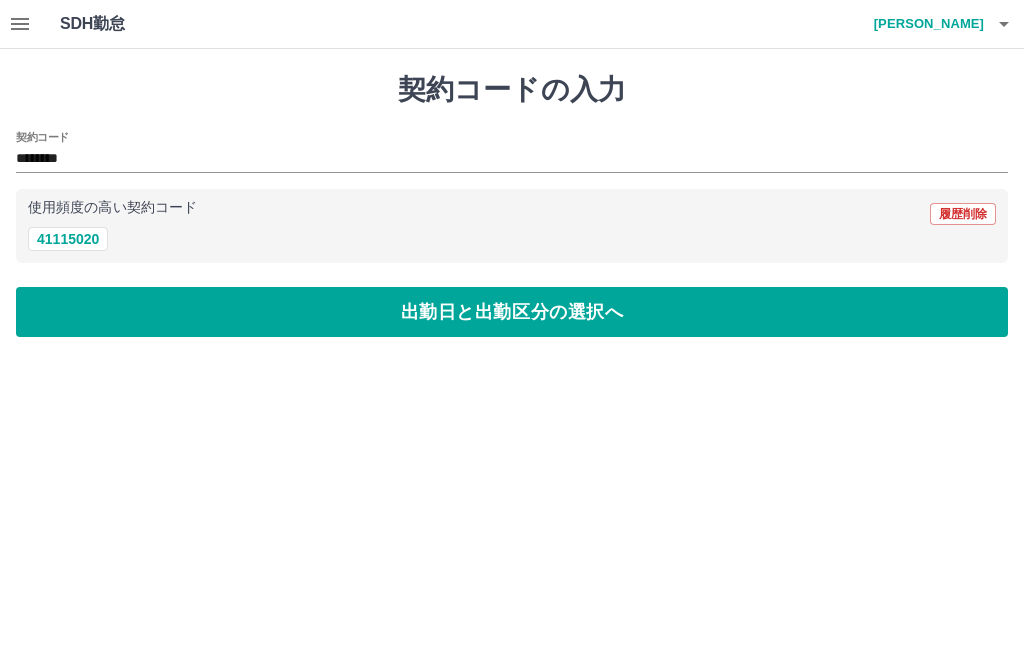 type on "********" 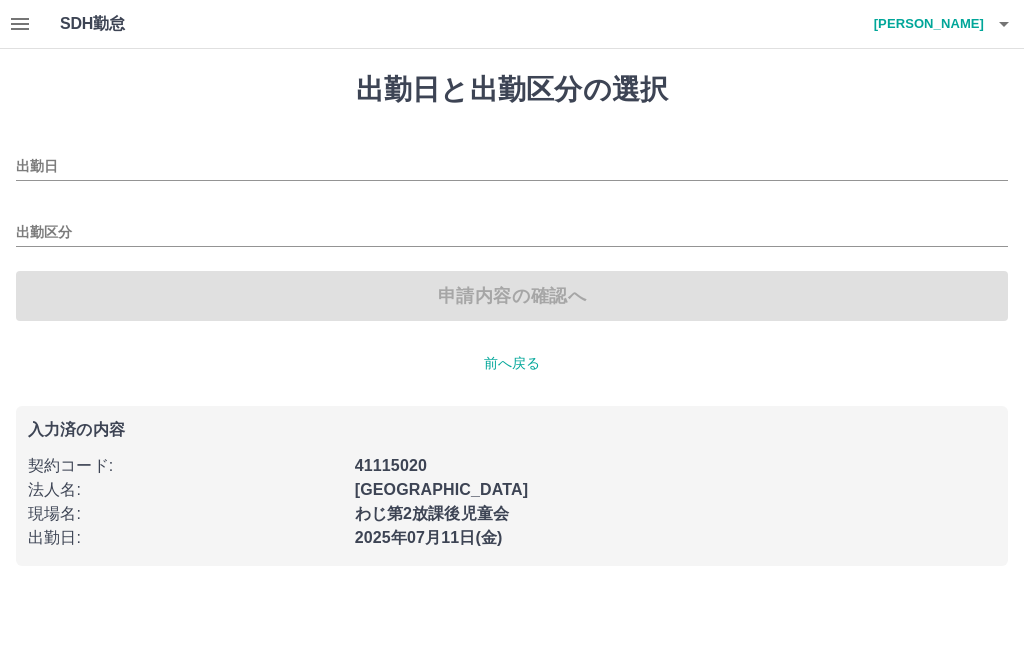 type on "**********" 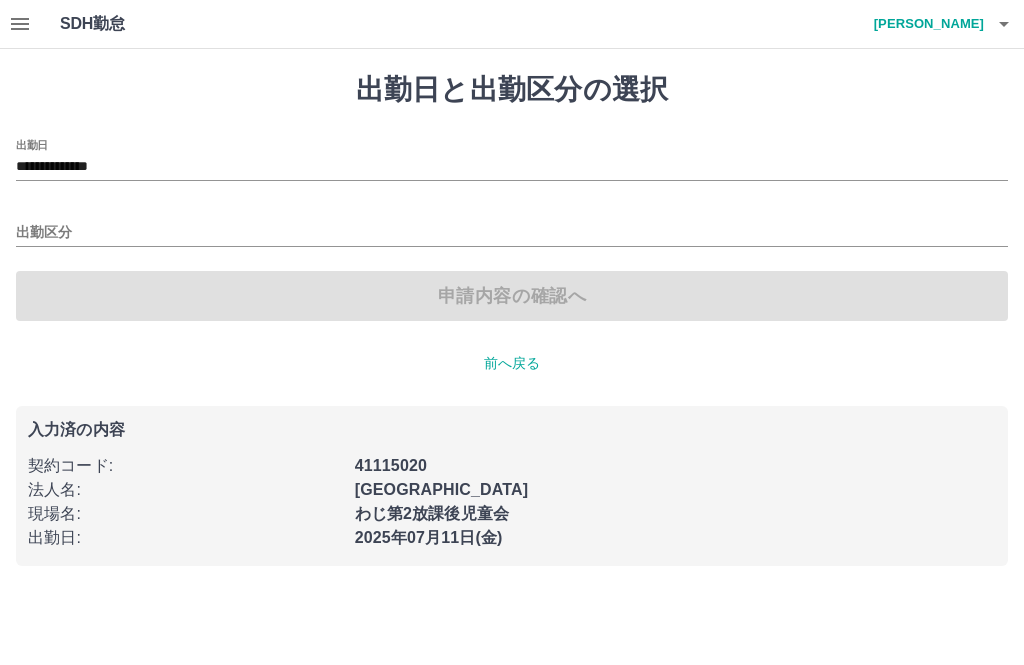 click on "出勤区分" at bounding box center [512, 233] 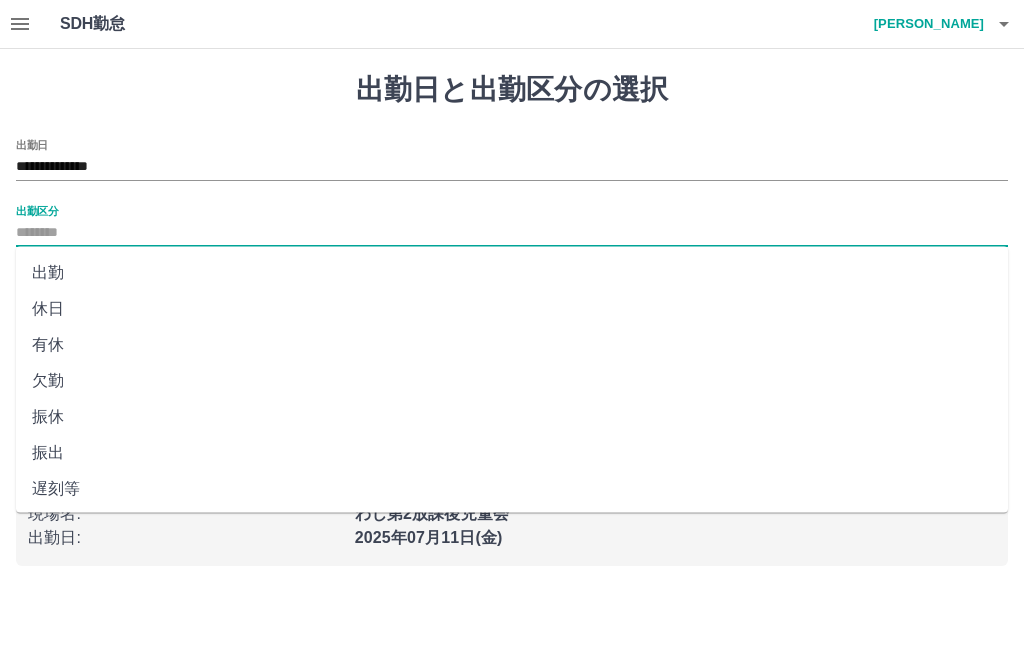 click on "出勤" at bounding box center [512, 273] 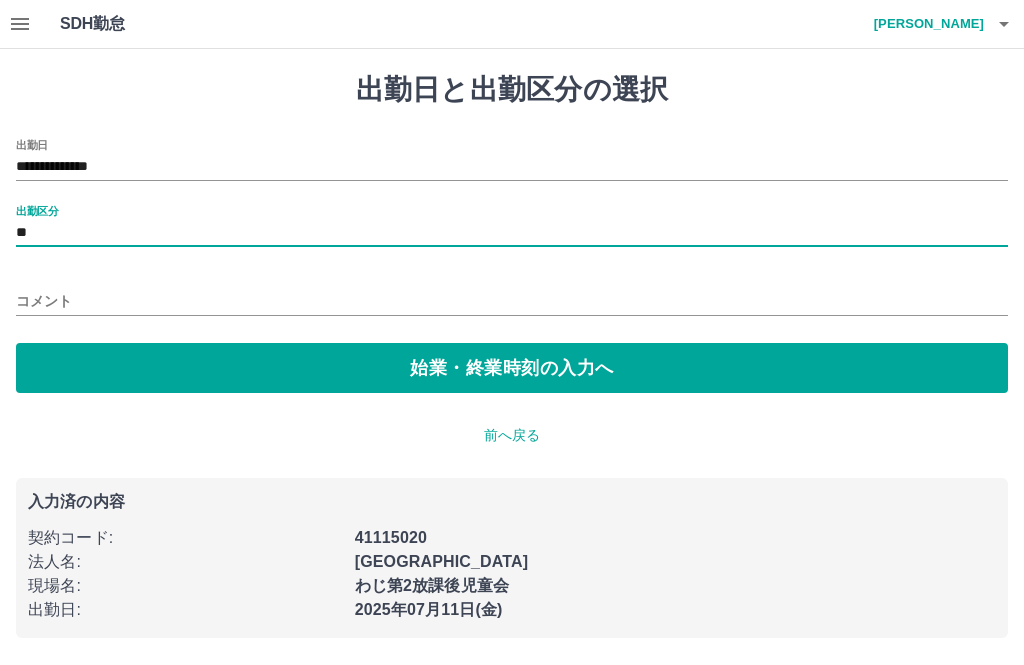 click on "始業・終業時刻の入力へ" at bounding box center (512, 368) 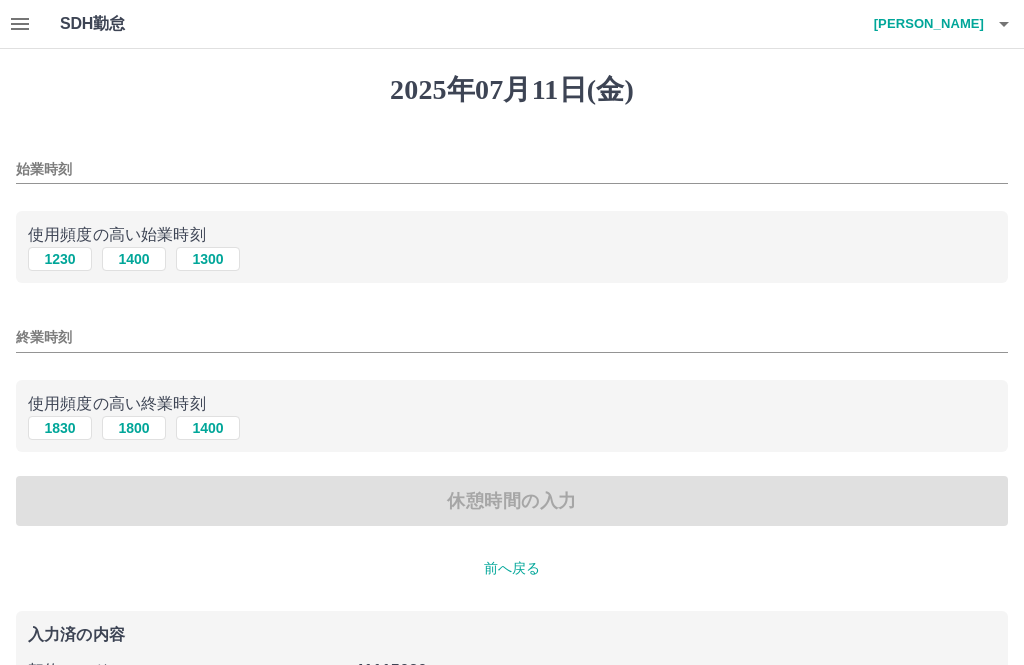 click on "1230" at bounding box center [60, 259] 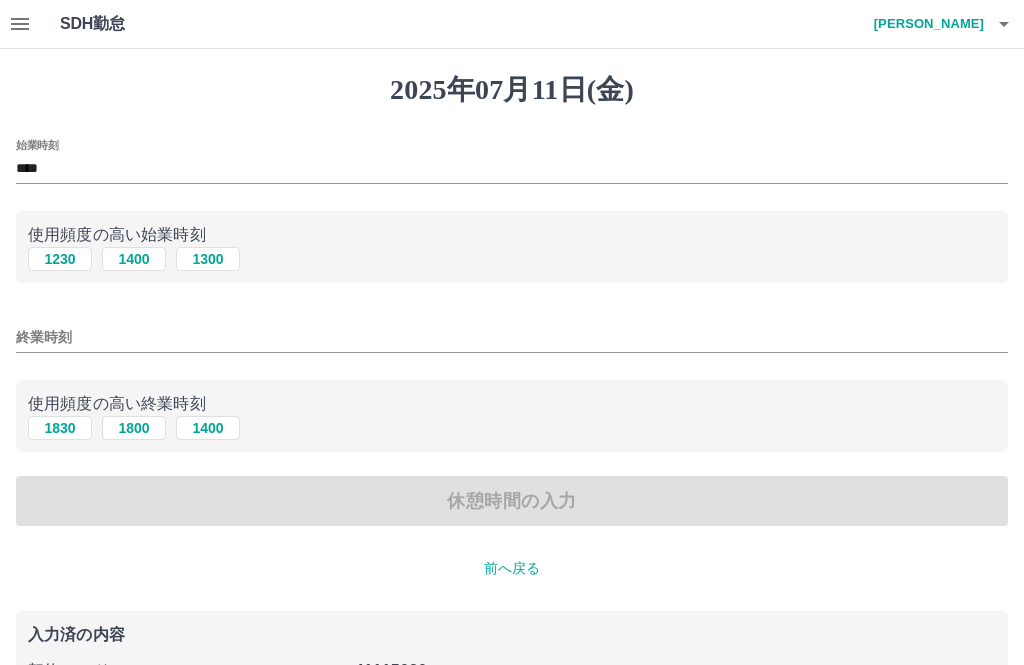 click on "1800" at bounding box center (134, 428) 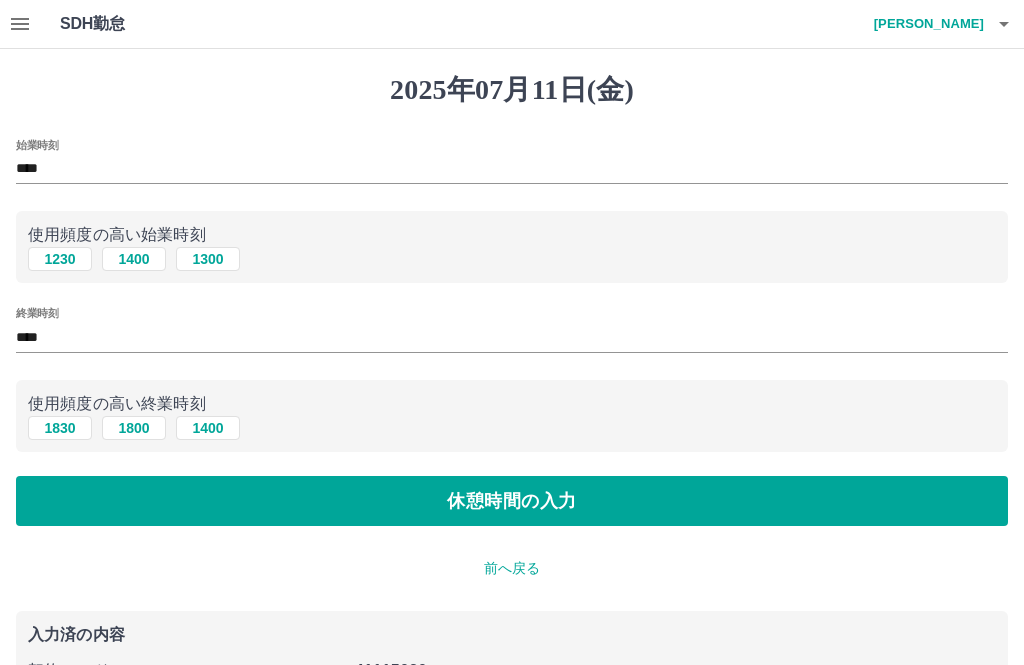 click on "休憩時間の入力" at bounding box center [512, 501] 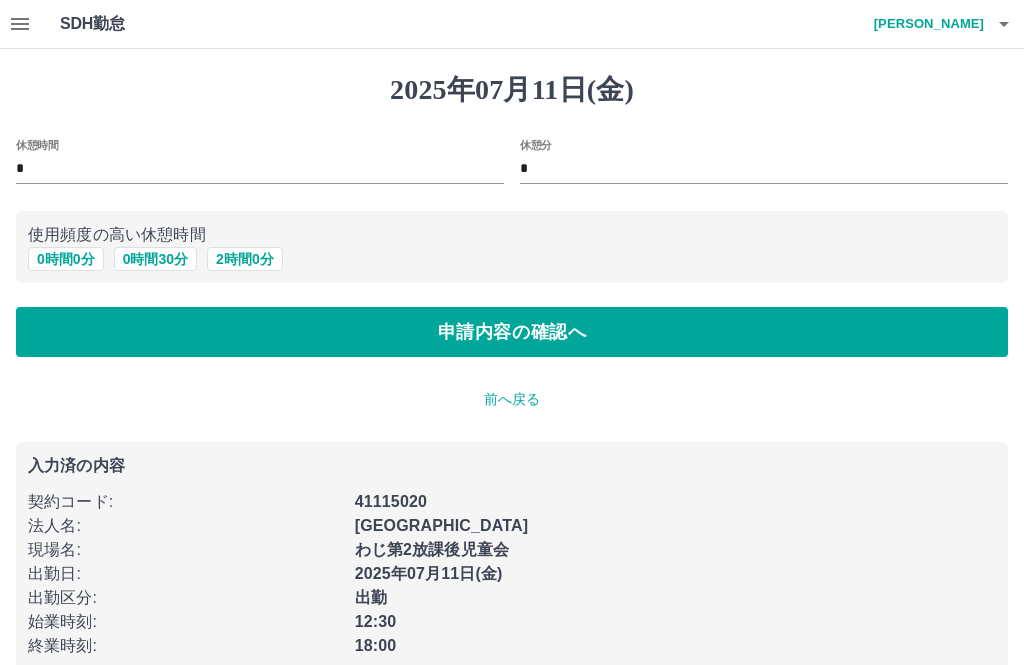click on "申請内容の確認へ" at bounding box center (512, 332) 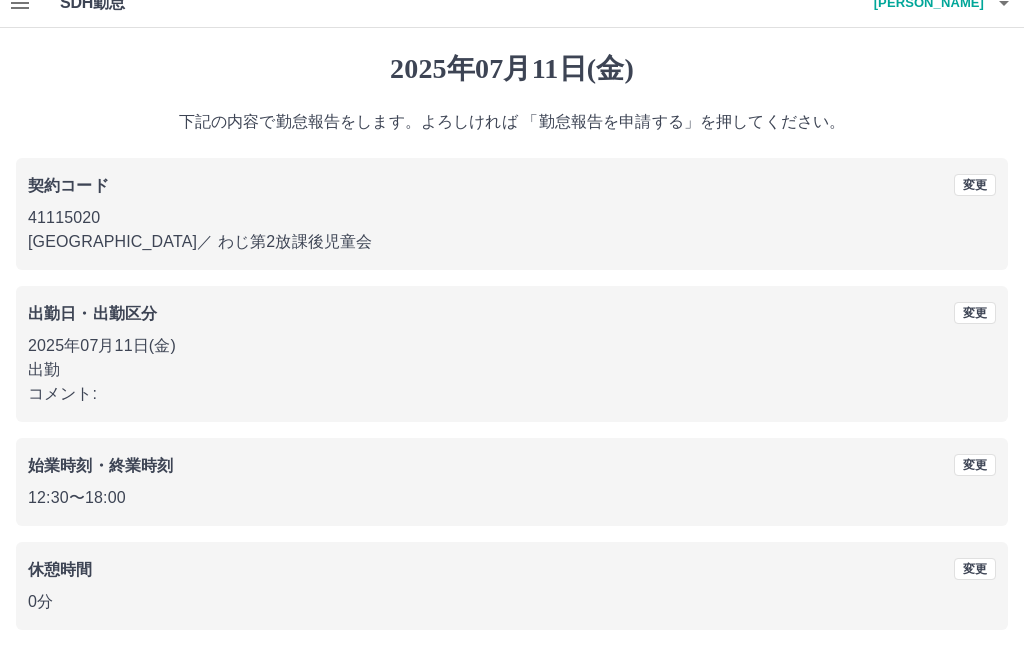 scroll, scrollTop: 19, scrollLeft: 0, axis: vertical 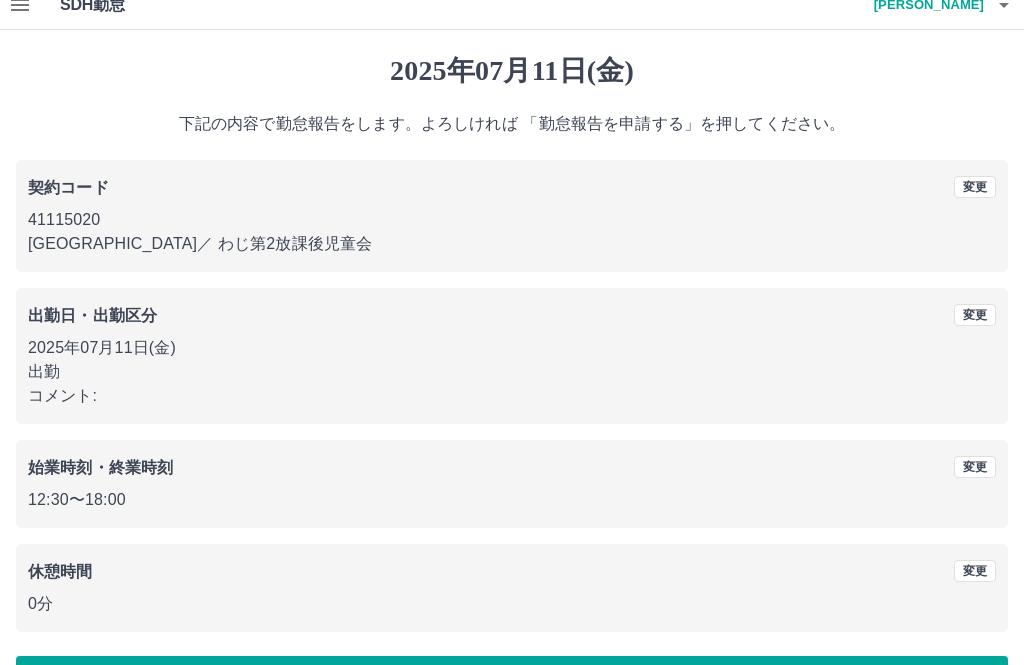 click on "勤怠報告を申請する" at bounding box center [512, 681] 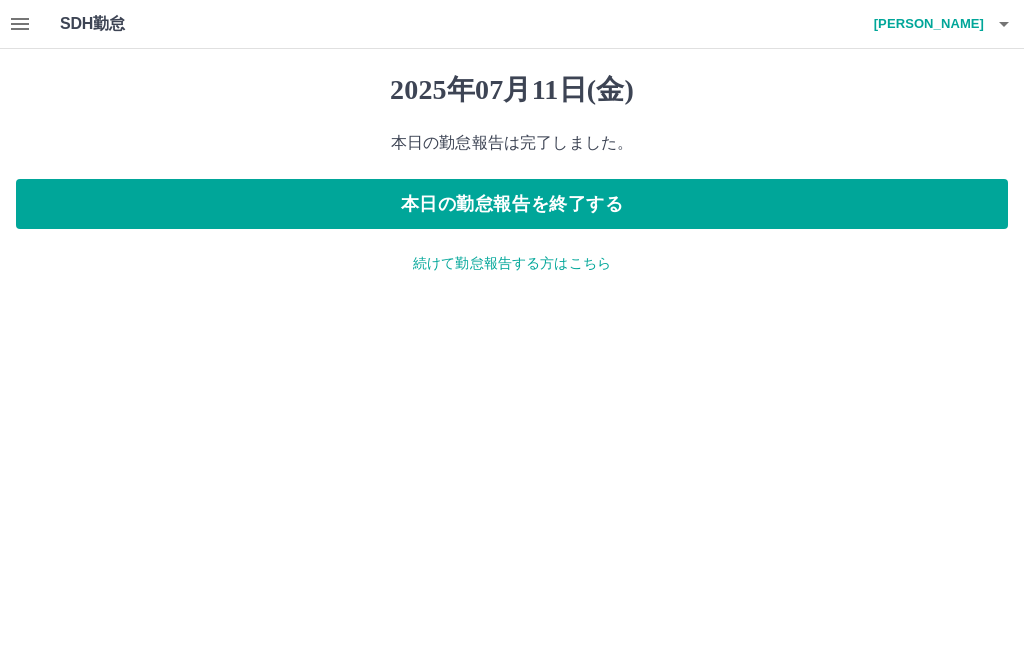 click on "本日の勤怠報告を終了する" at bounding box center (512, 204) 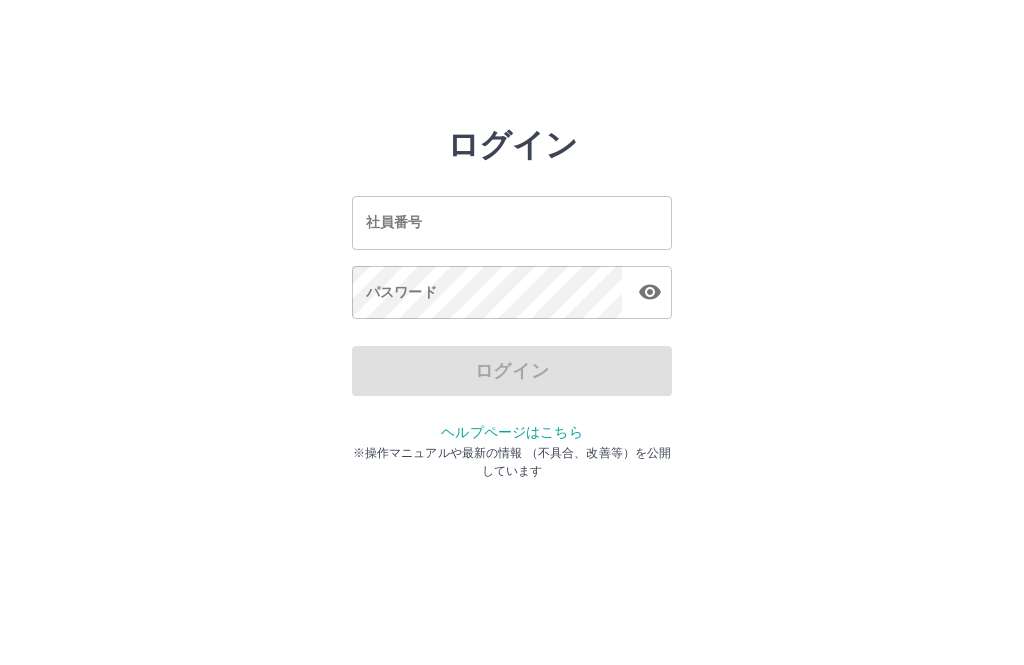 scroll, scrollTop: 0, scrollLeft: 0, axis: both 